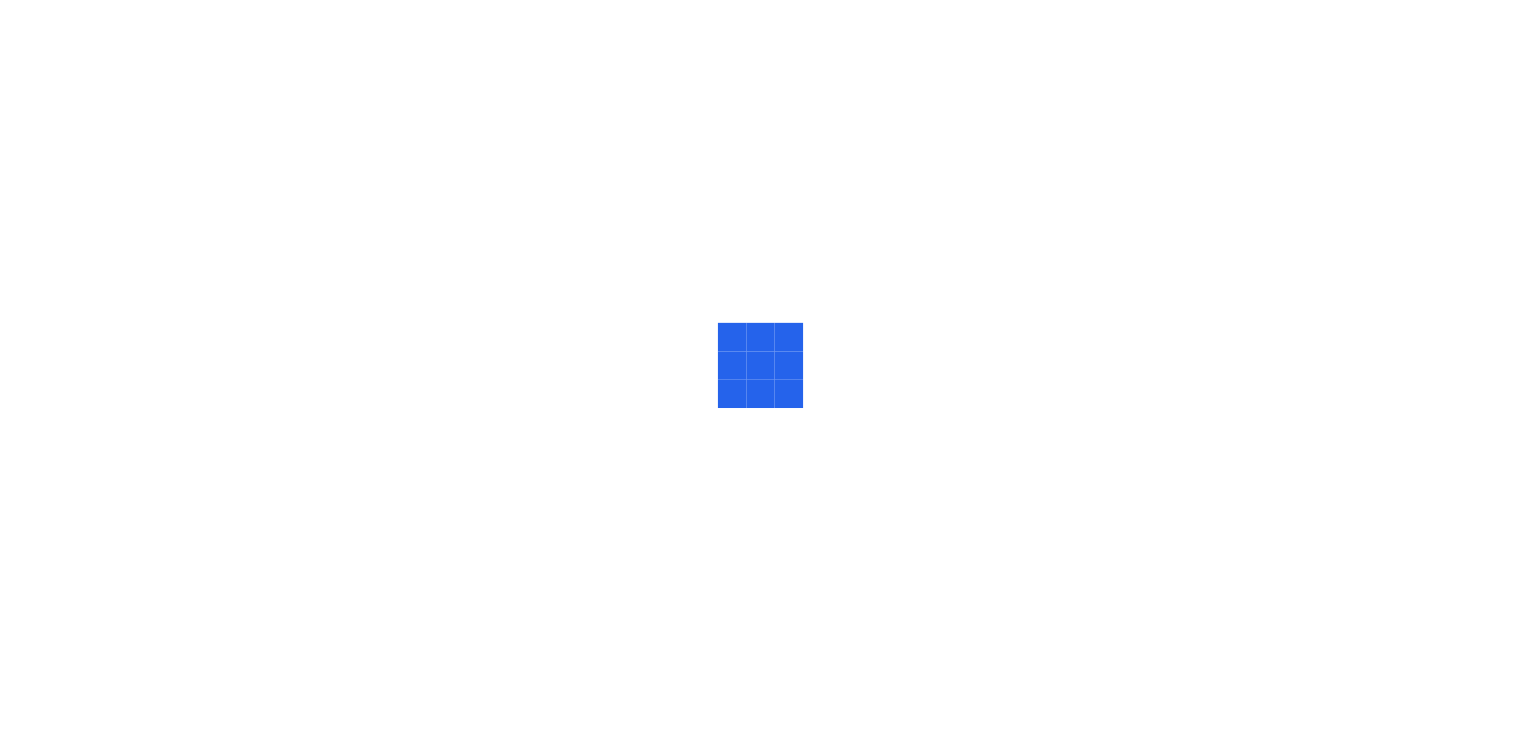 scroll, scrollTop: 0, scrollLeft: 0, axis: both 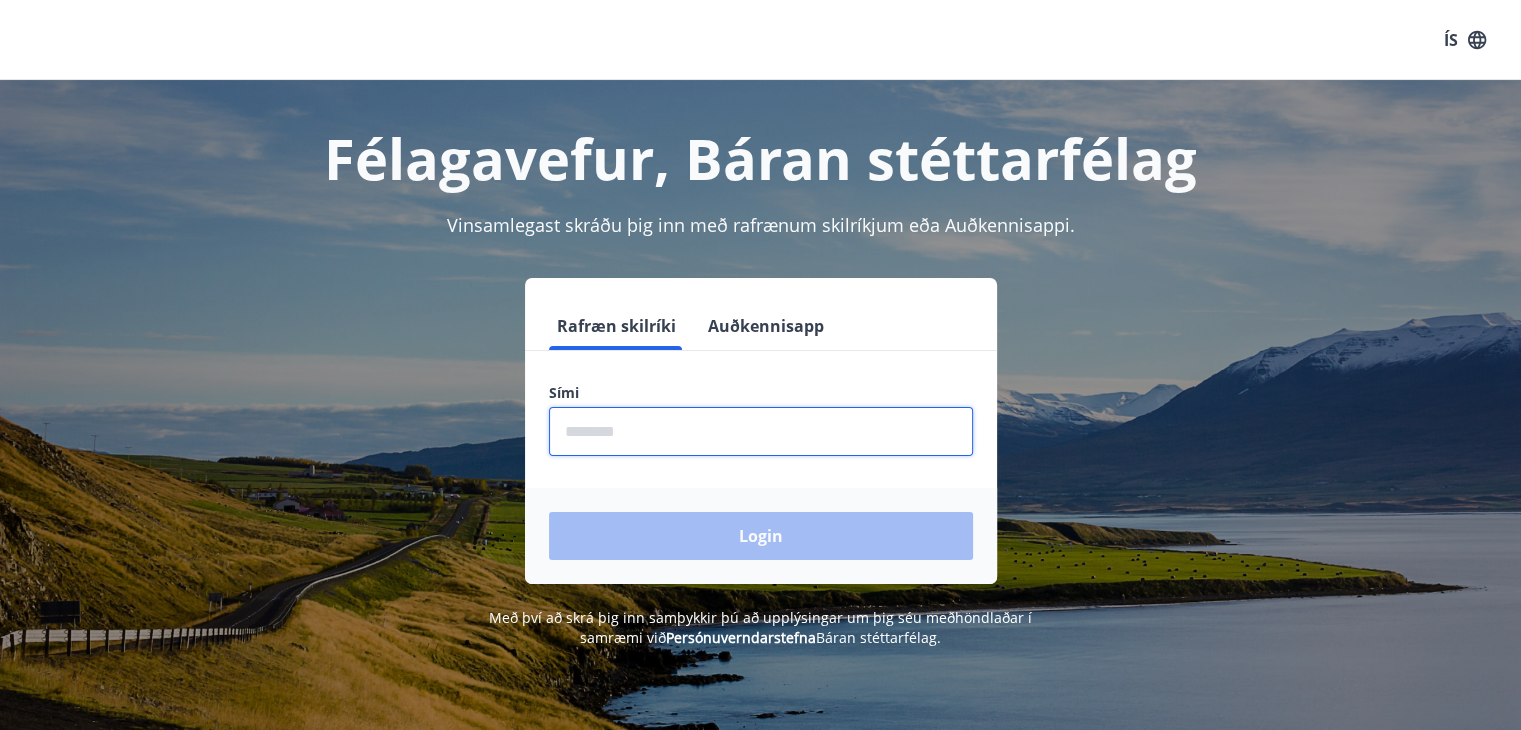 click at bounding box center (761, 431) 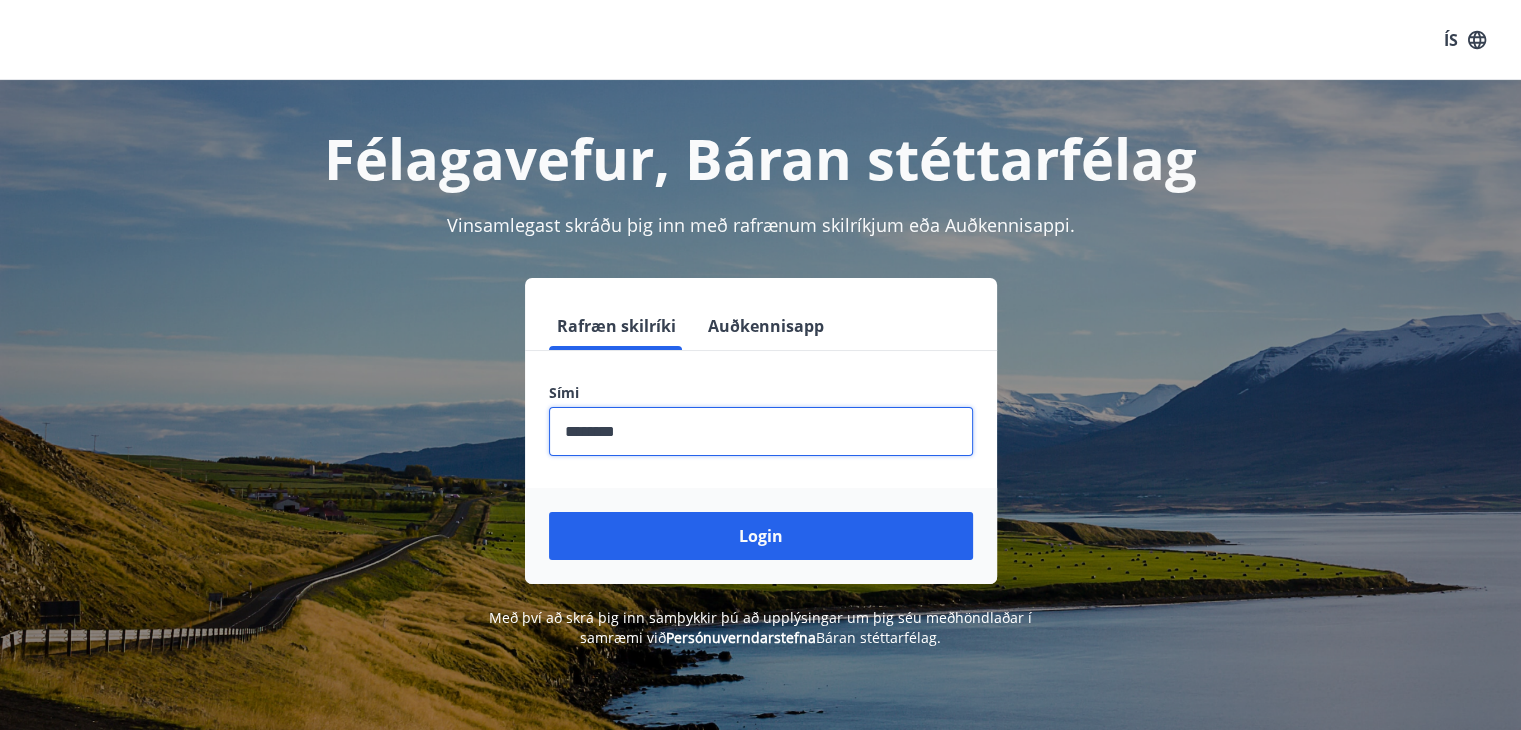 type on "********" 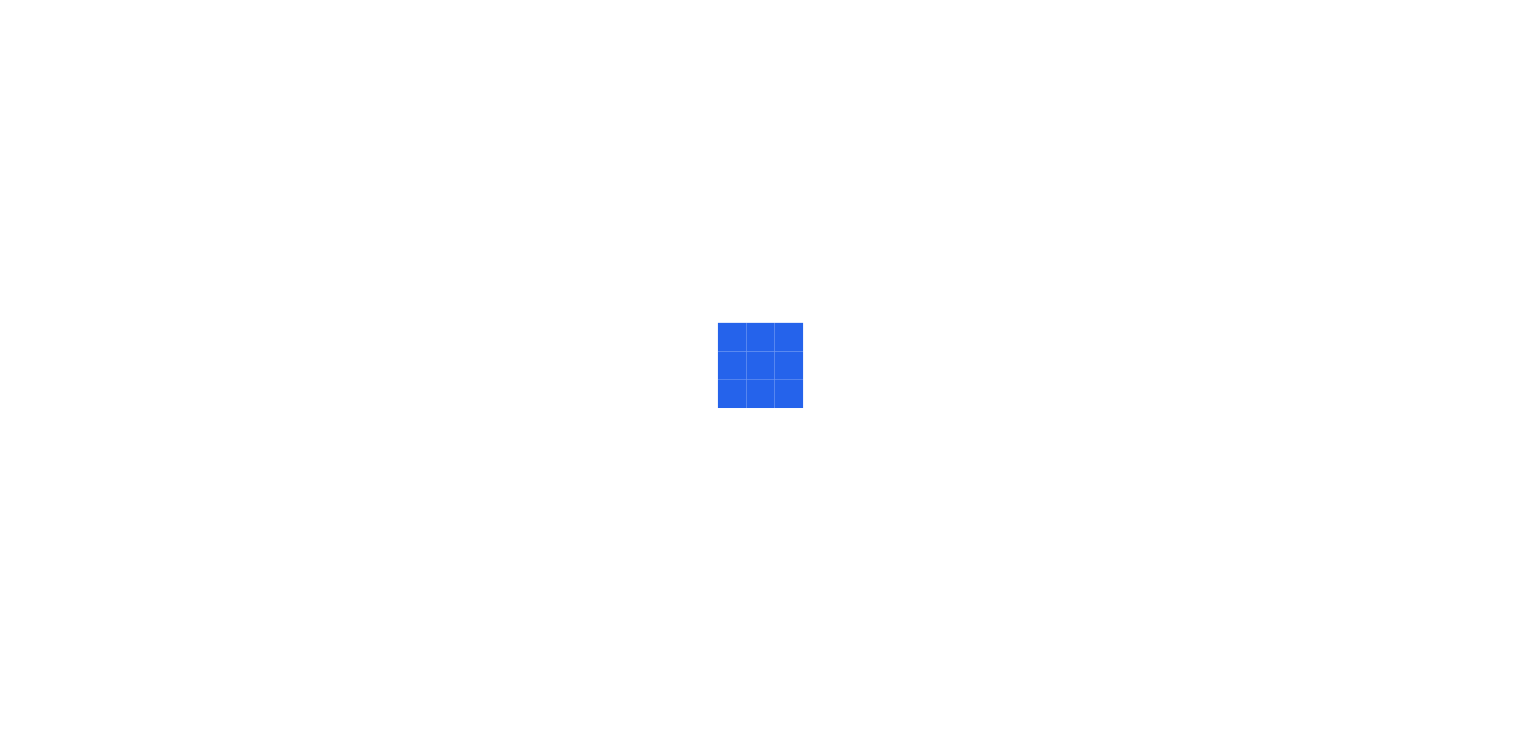 scroll, scrollTop: 0, scrollLeft: 0, axis: both 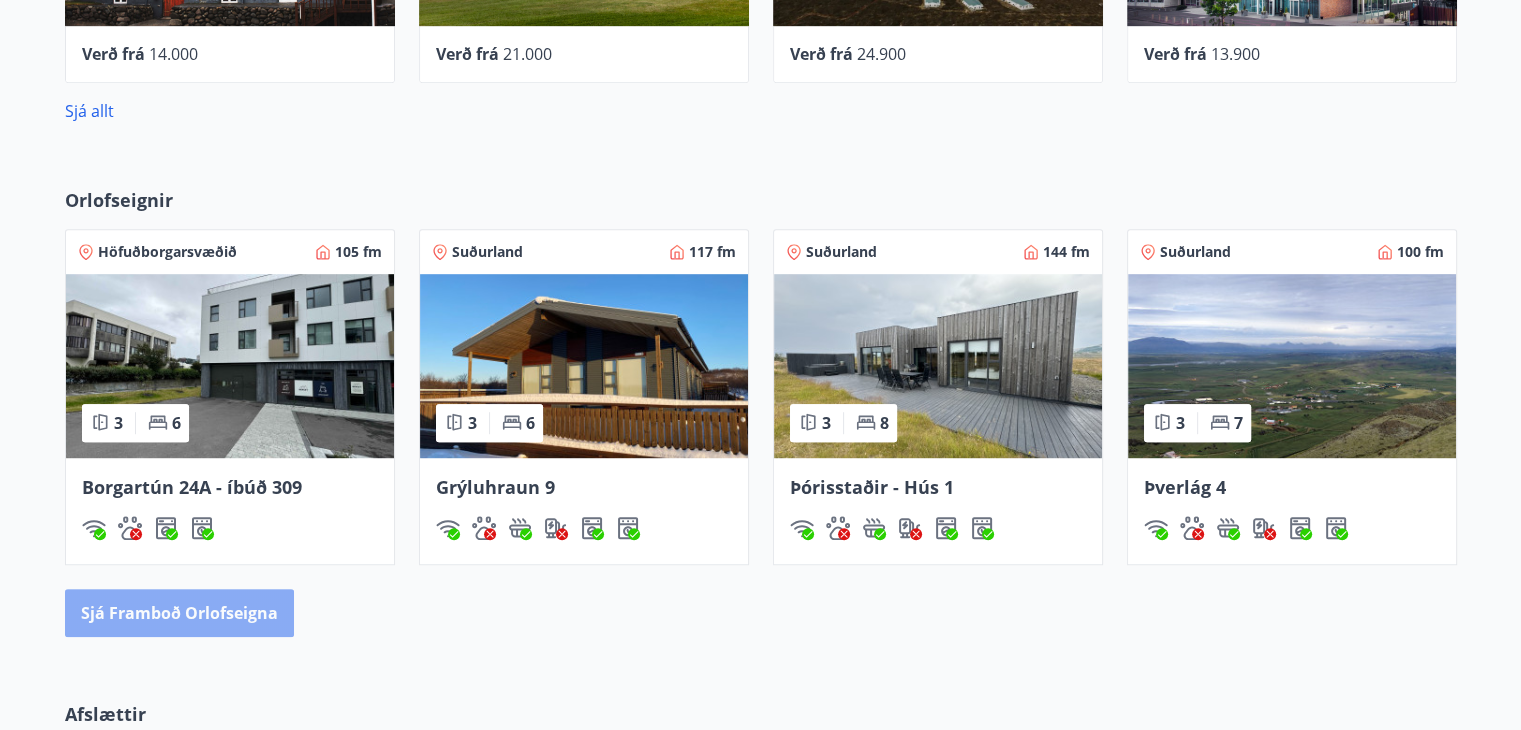 click on "Sjá framboð orlofseigna" at bounding box center (179, 613) 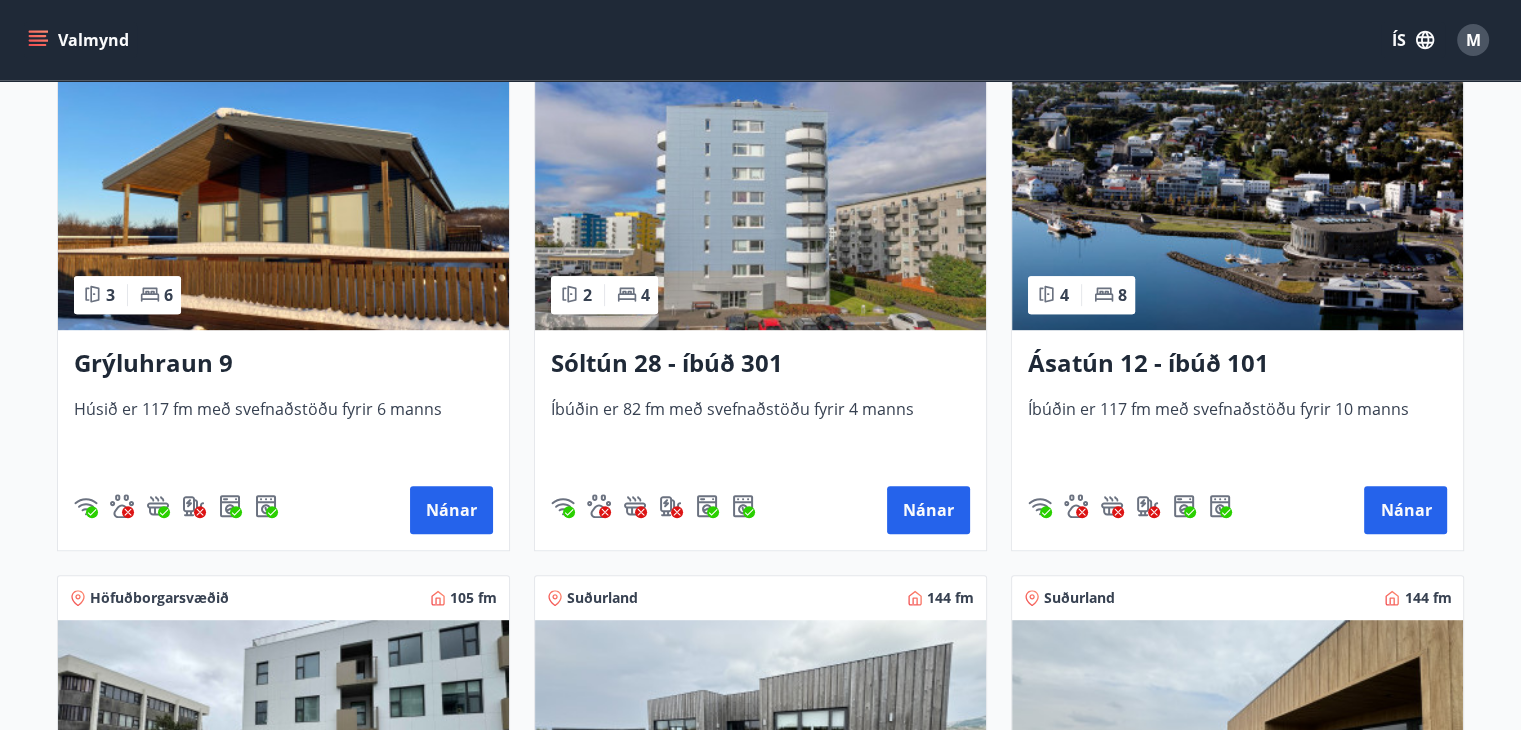 scroll, scrollTop: 972, scrollLeft: 0, axis: vertical 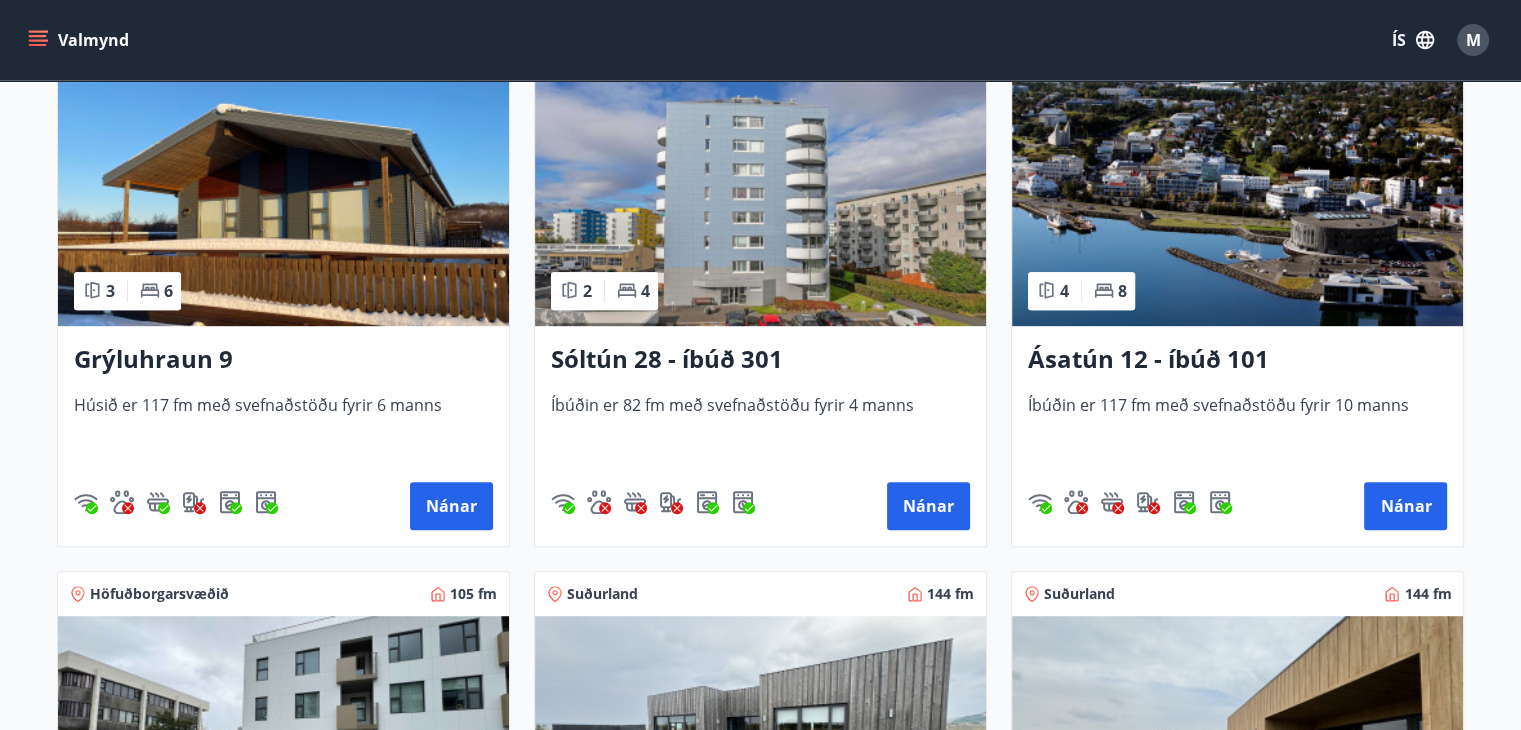 click on "Ásatún 12 - íbúð 101" at bounding box center [1237, 360] 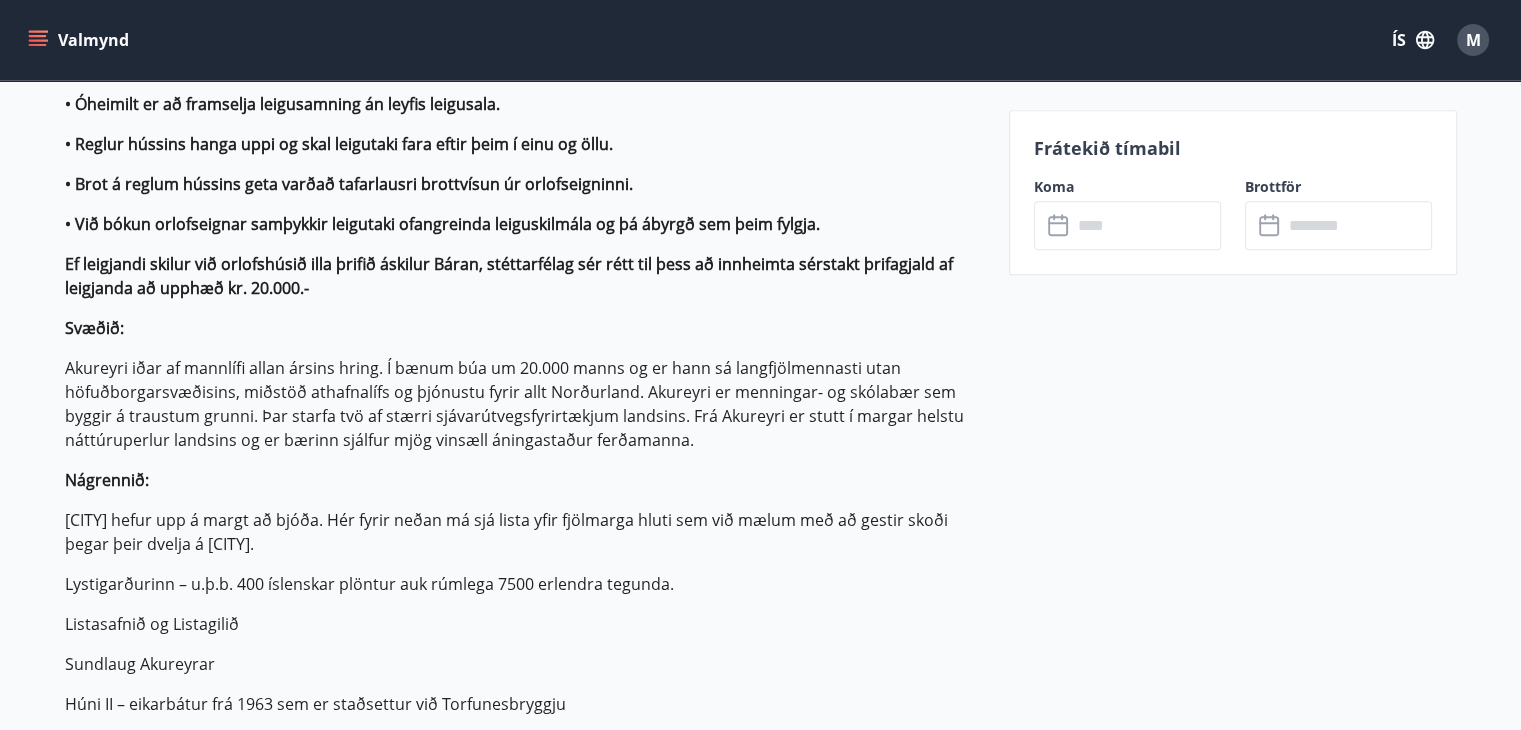 scroll, scrollTop: 1576, scrollLeft: 0, axis: vertical 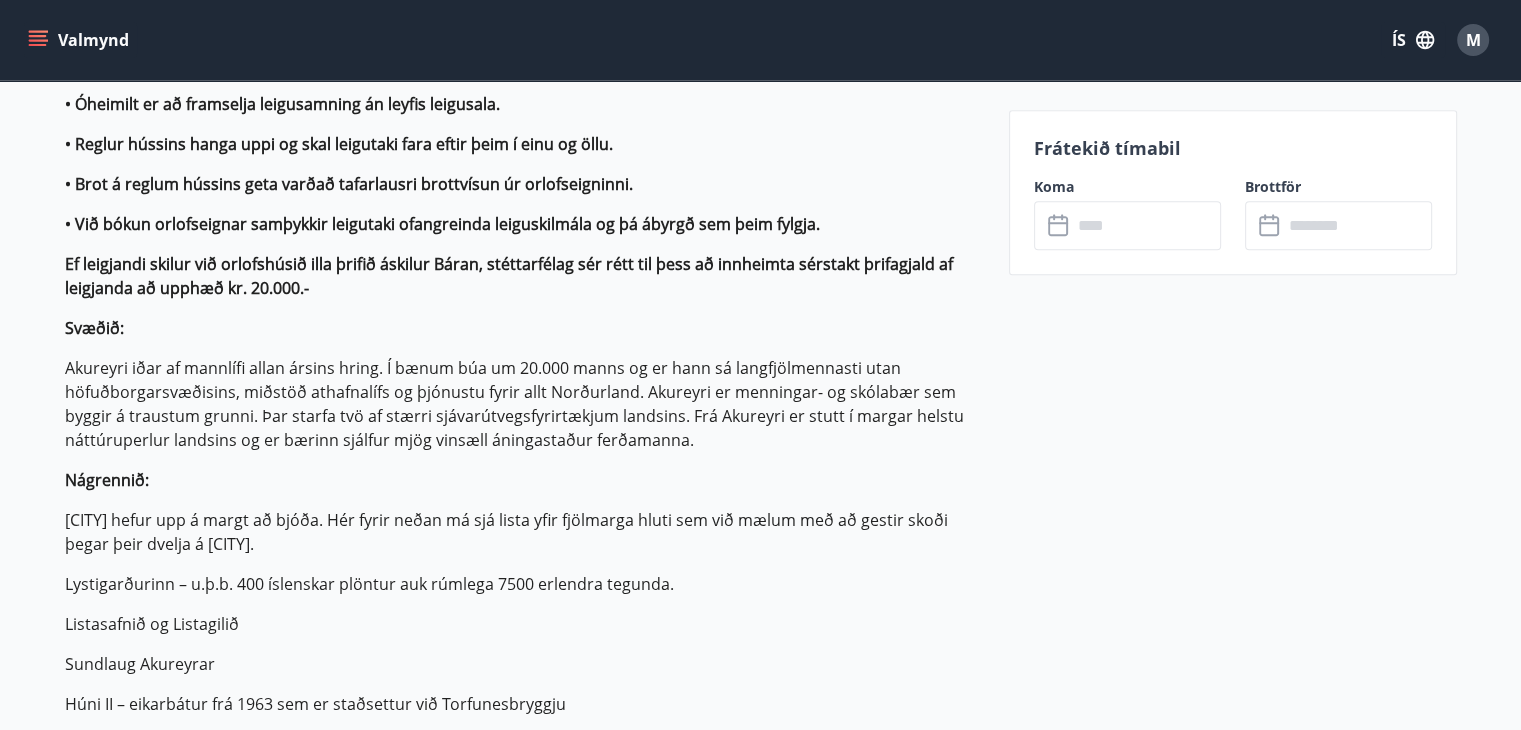 click at bounding box center [1146, 225] 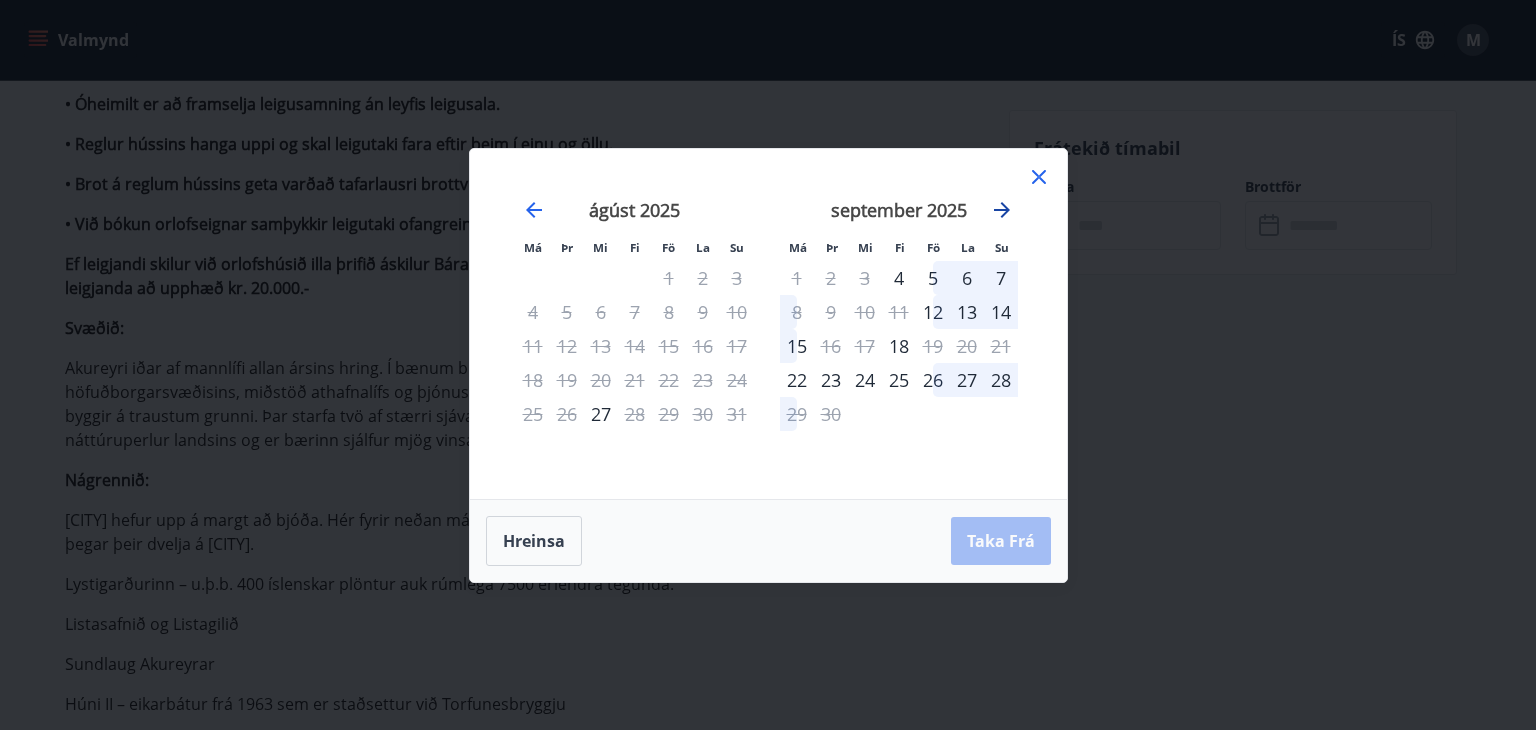 click 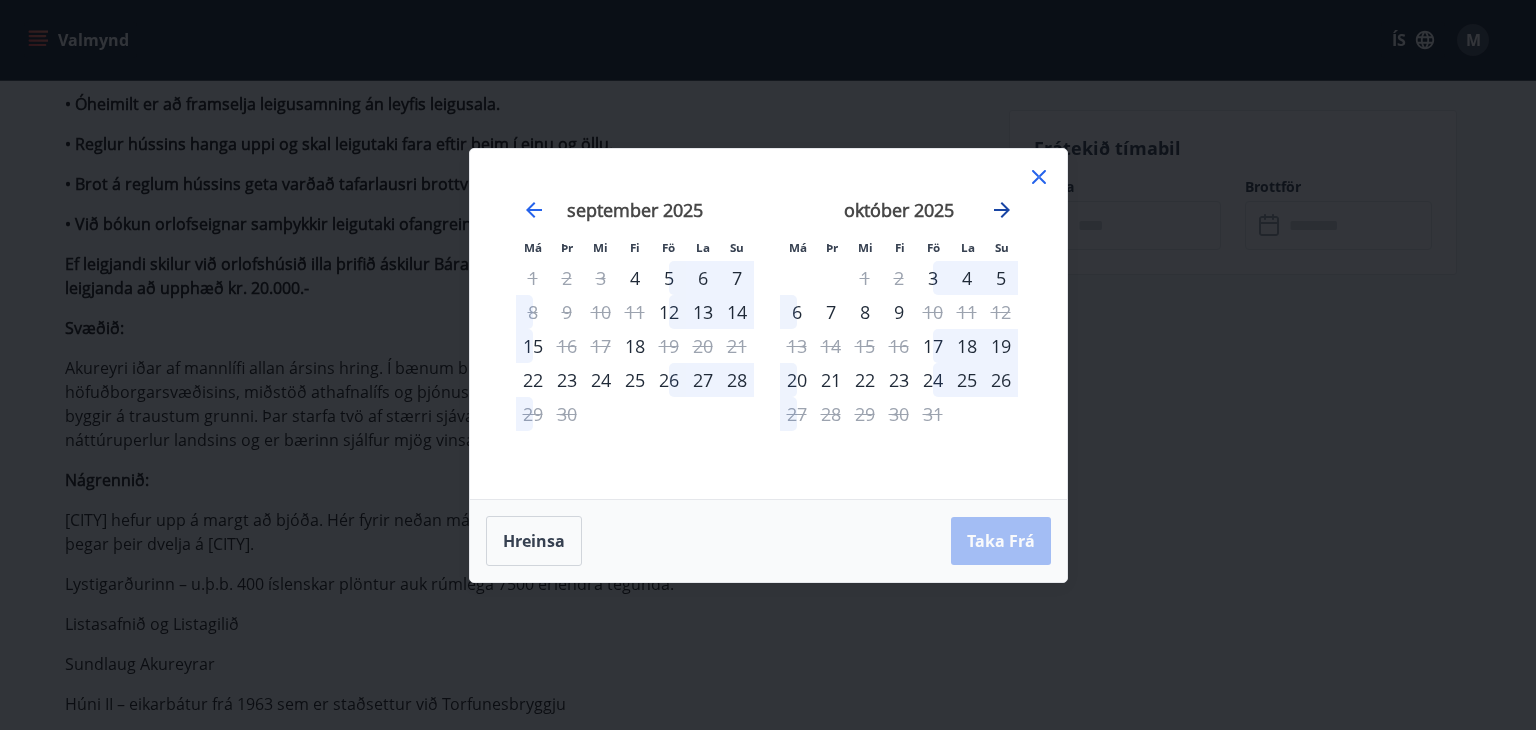 click 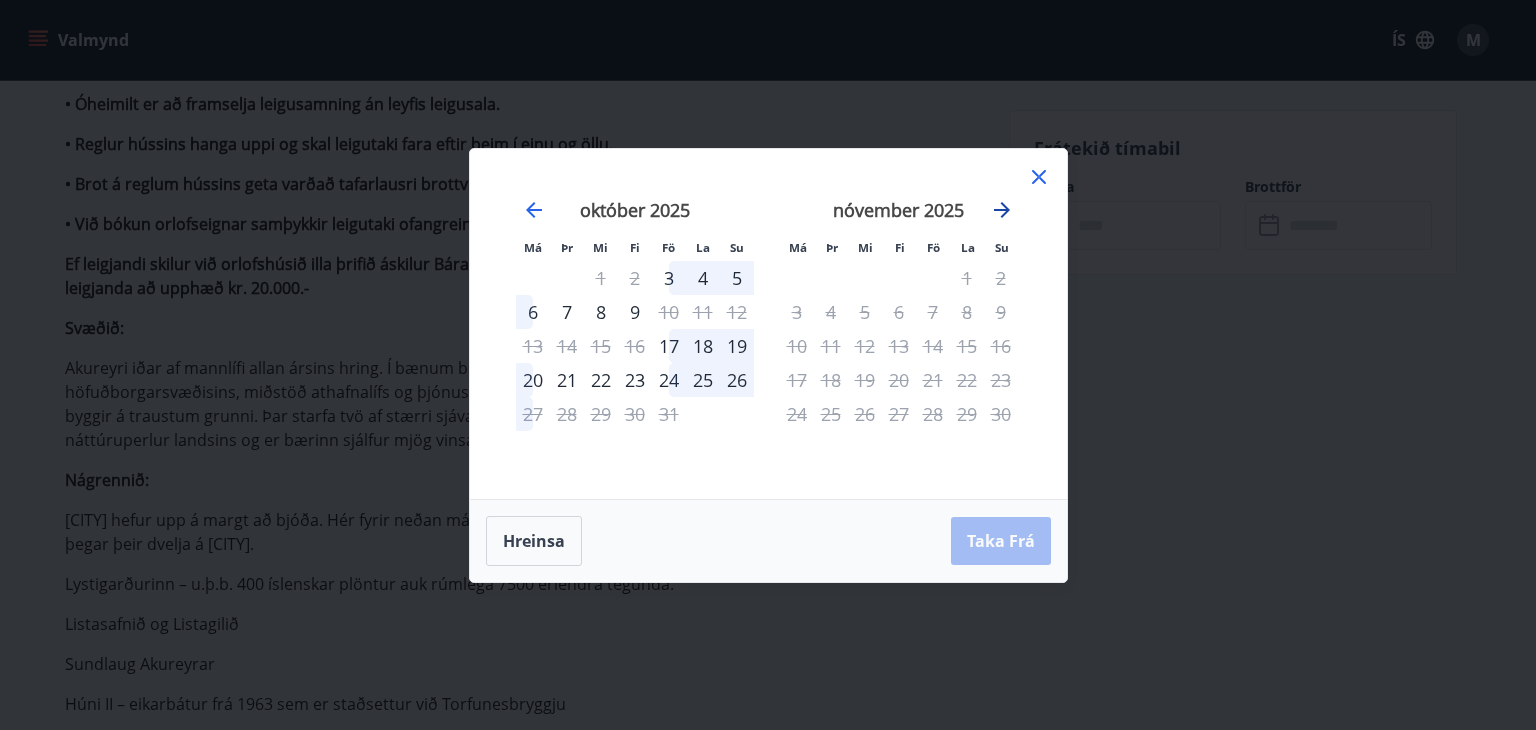 click 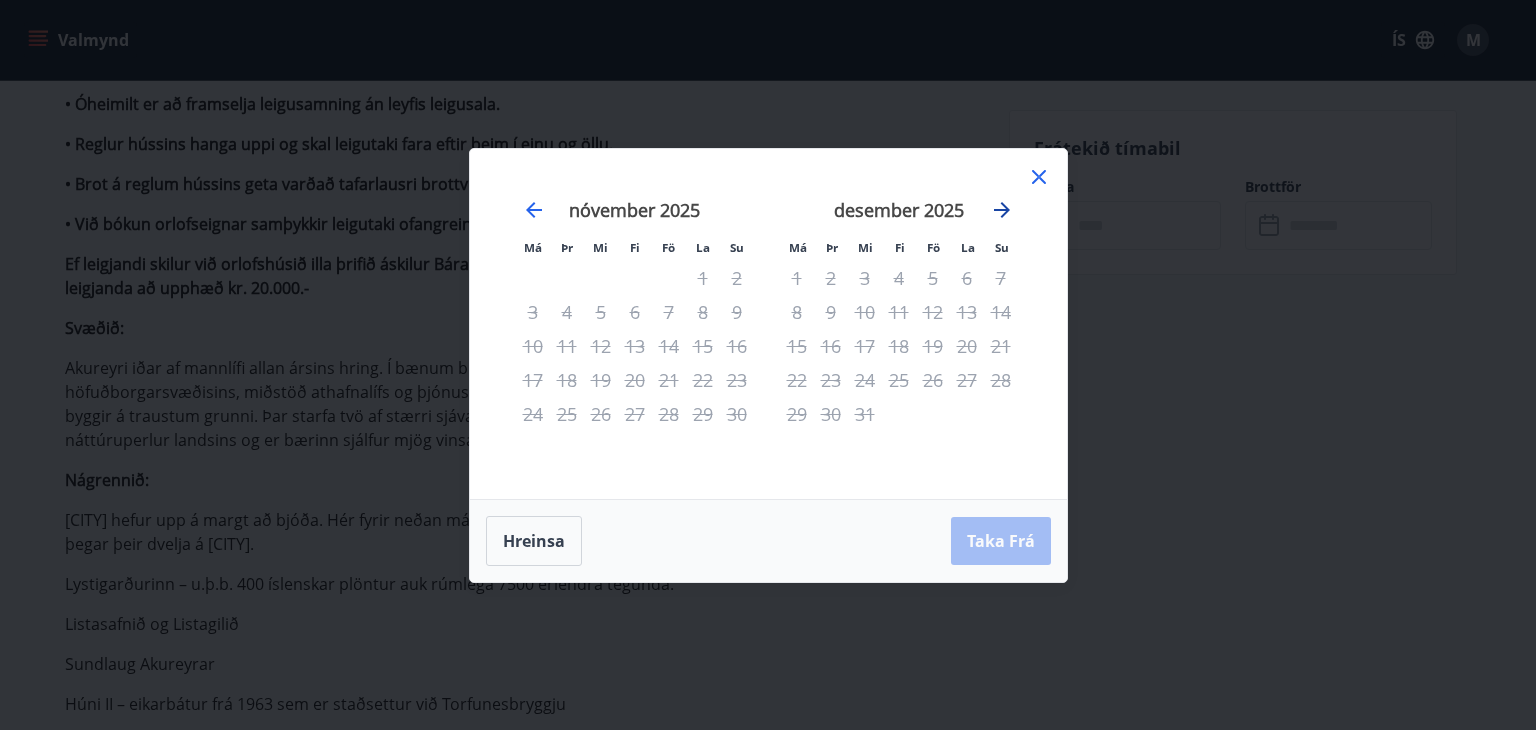 click 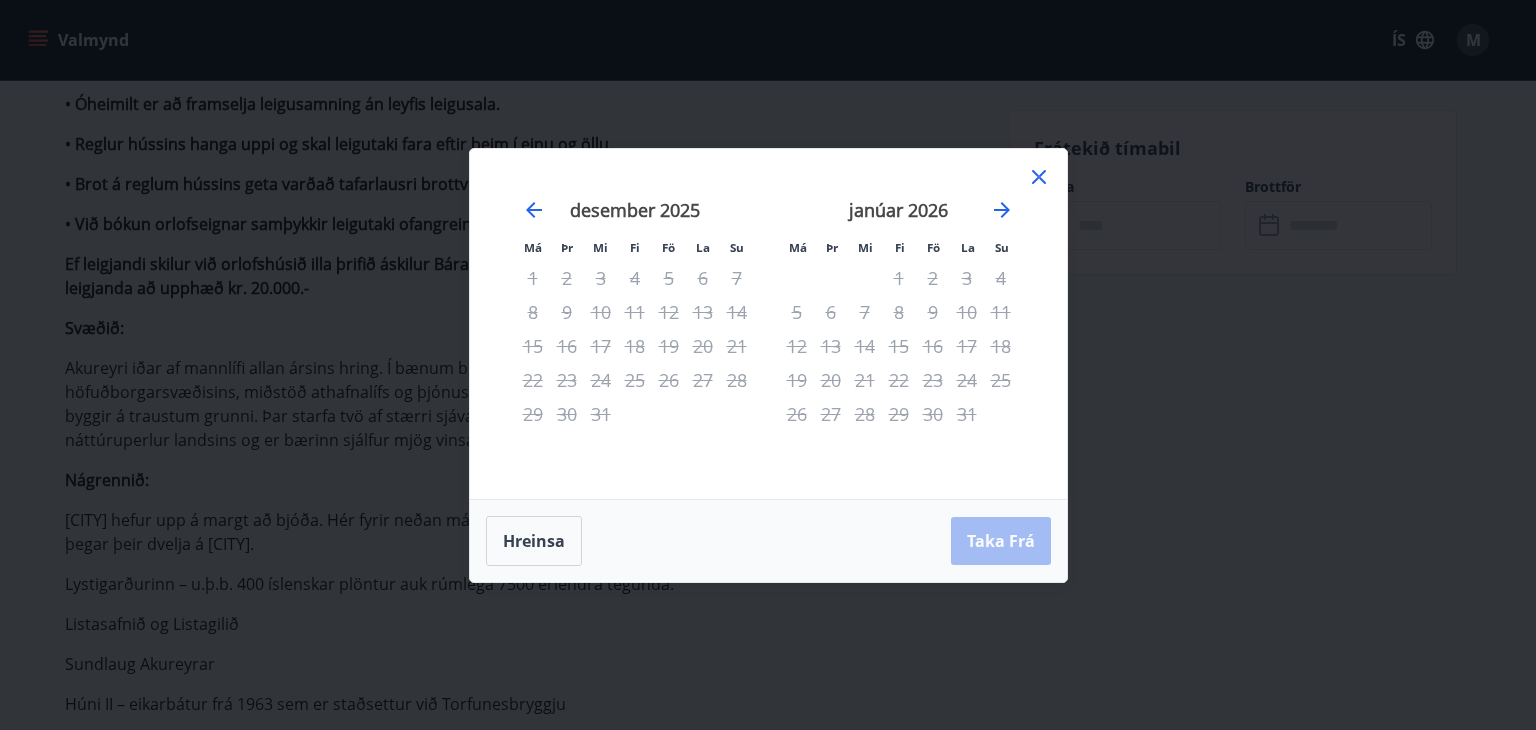 click 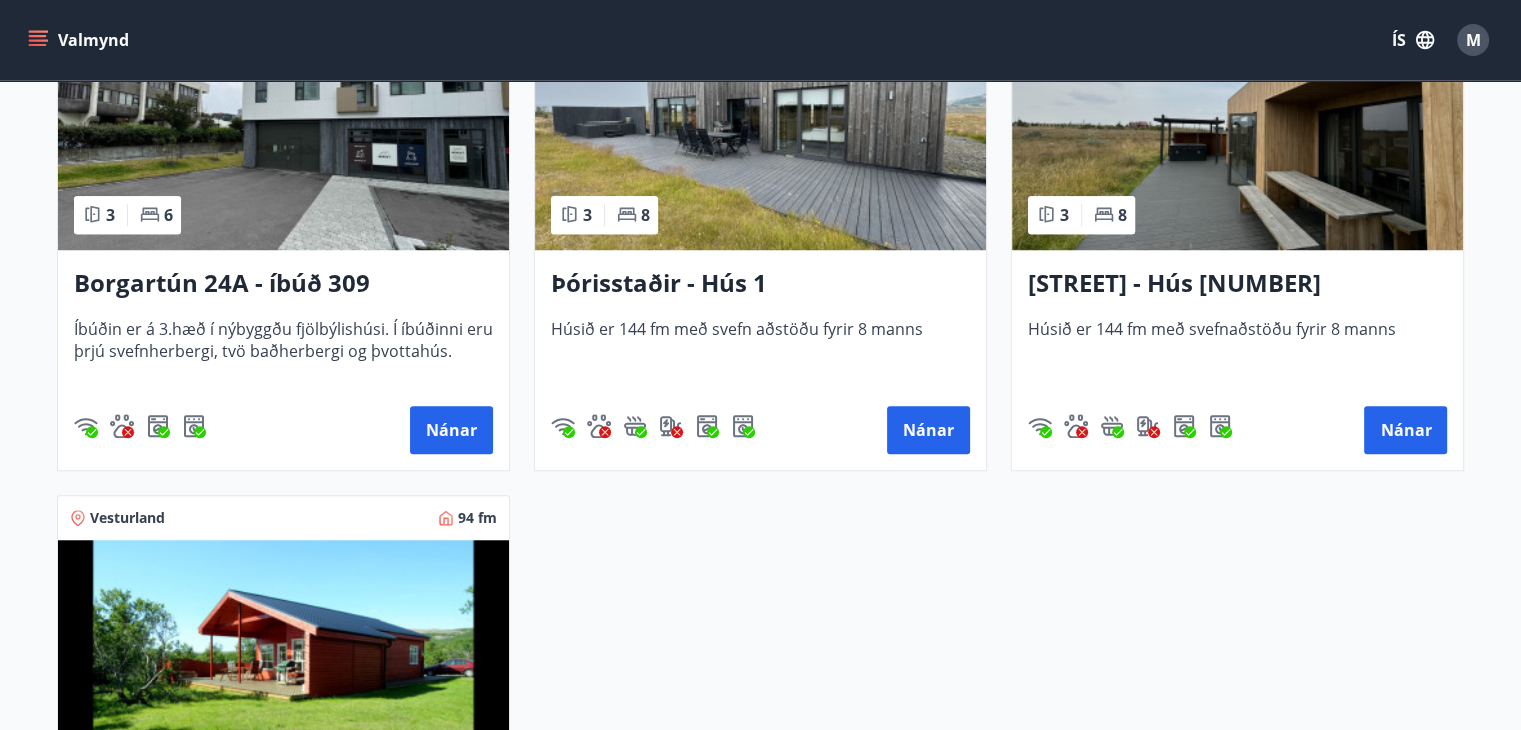 scroll, scrollTop: 1583, scrollLeft: 0, axis: vertical 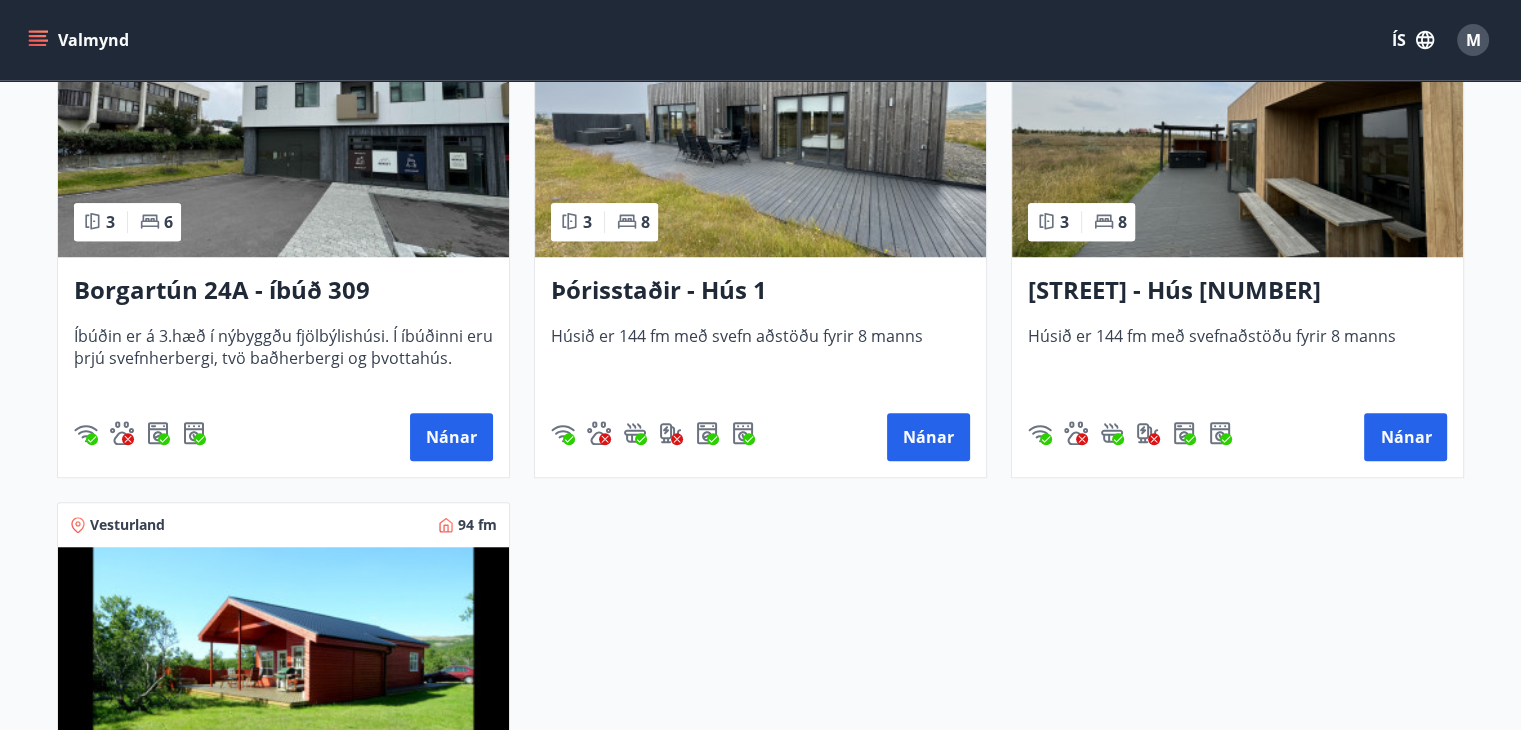 click on "[STREET] -  Hús [NUMBER]" at bounding box center (1237, 291) 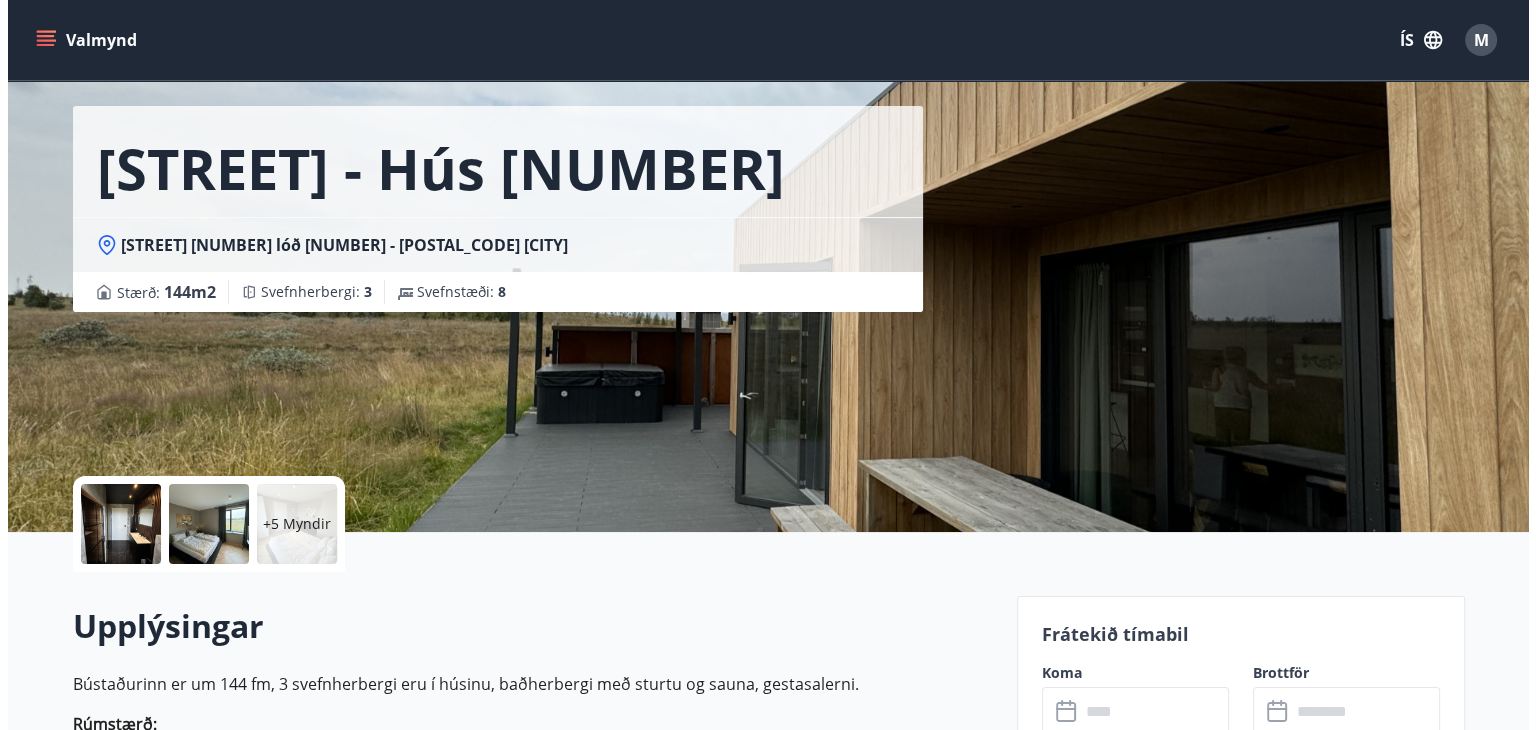 scroll, scrollTop: 66, scrollLeft: 0, axis: vertical 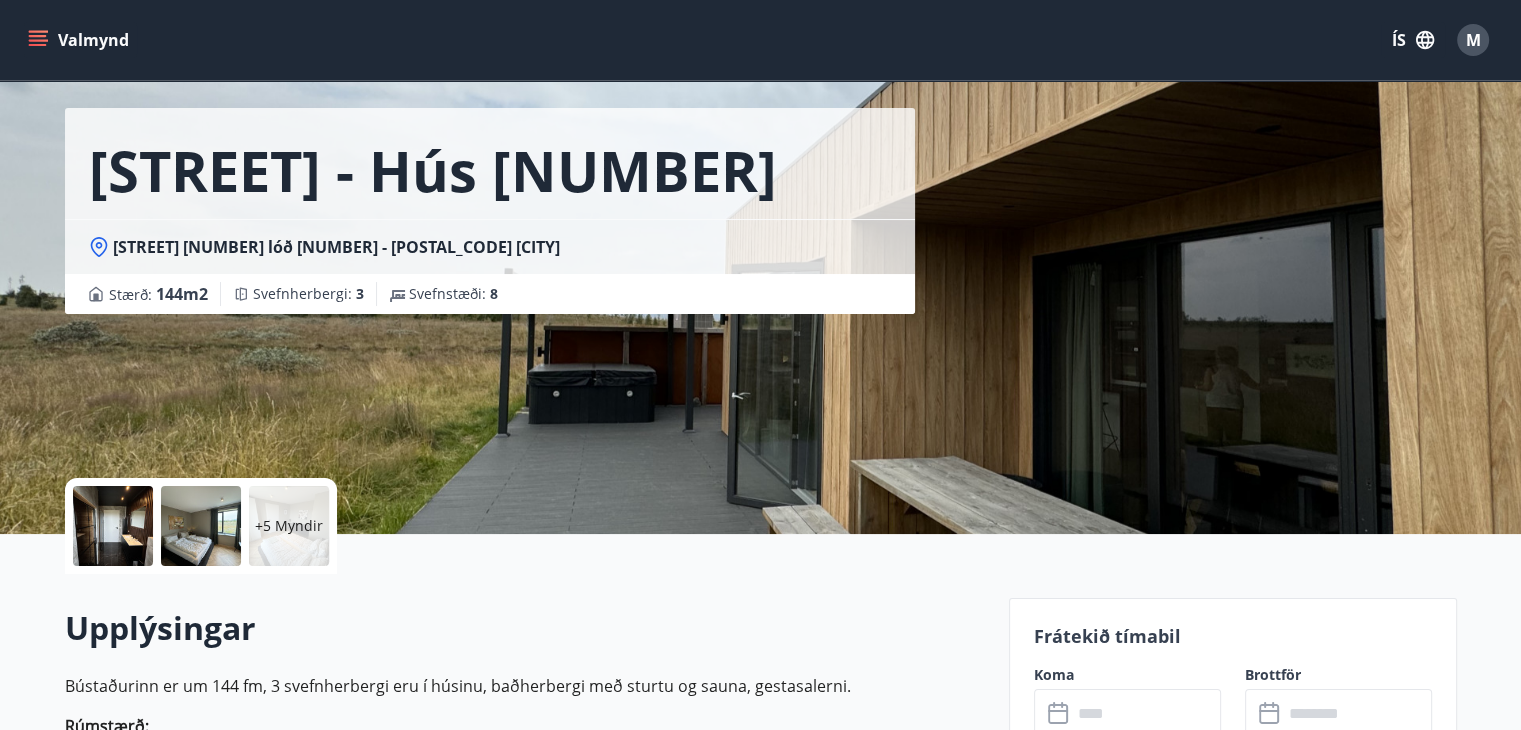 click at bounding box center [201, 526] 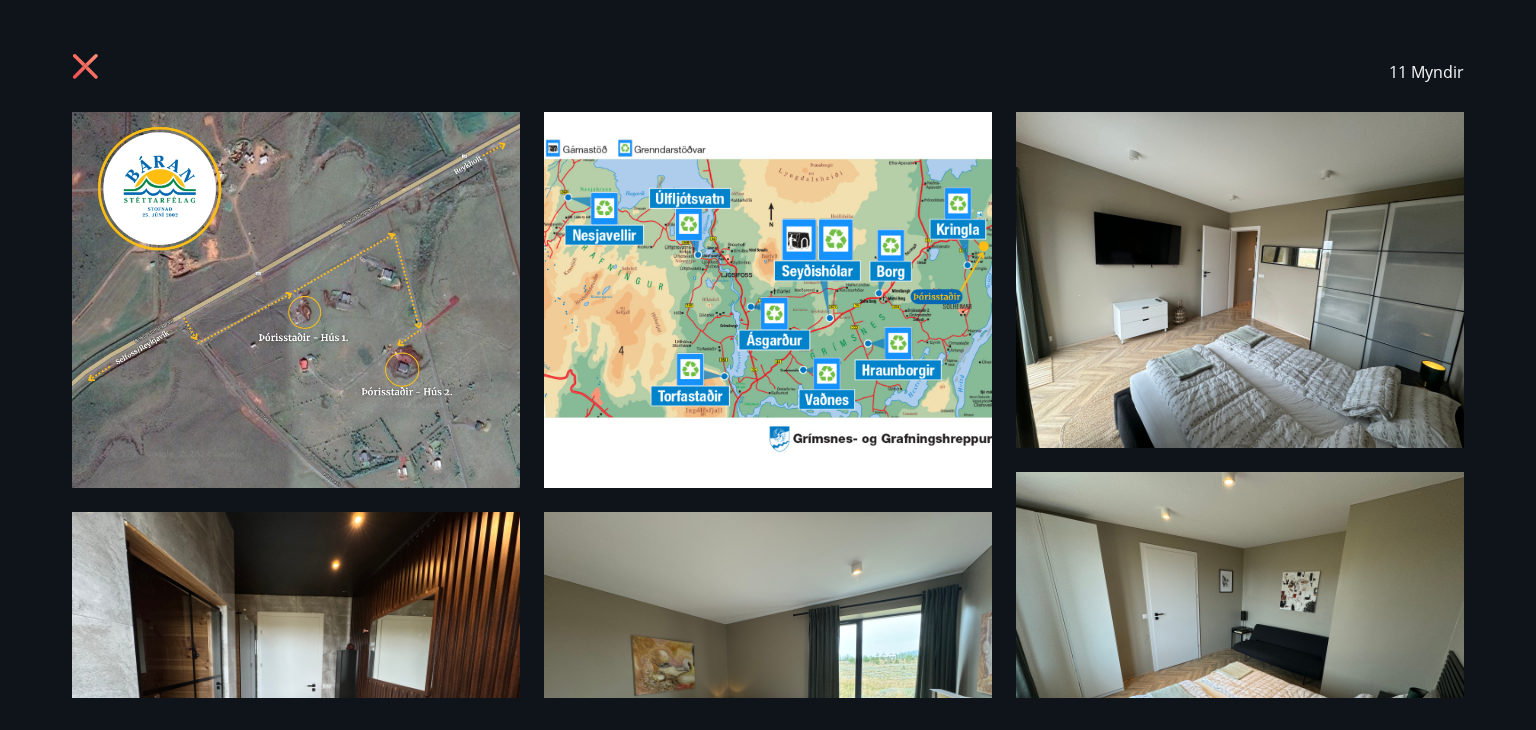 scroll, scrollTop: 0, scrollLeft: 0, axis: both 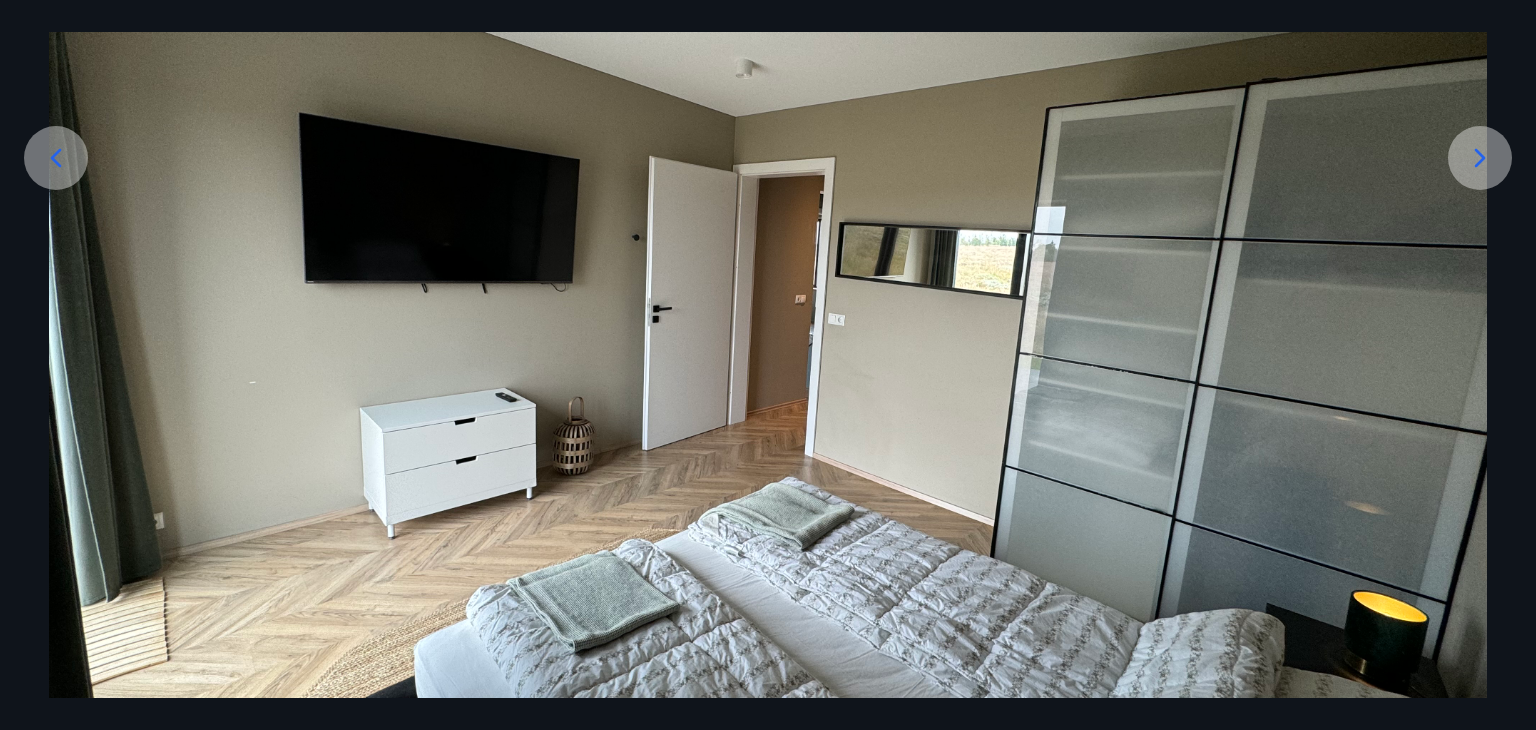 click 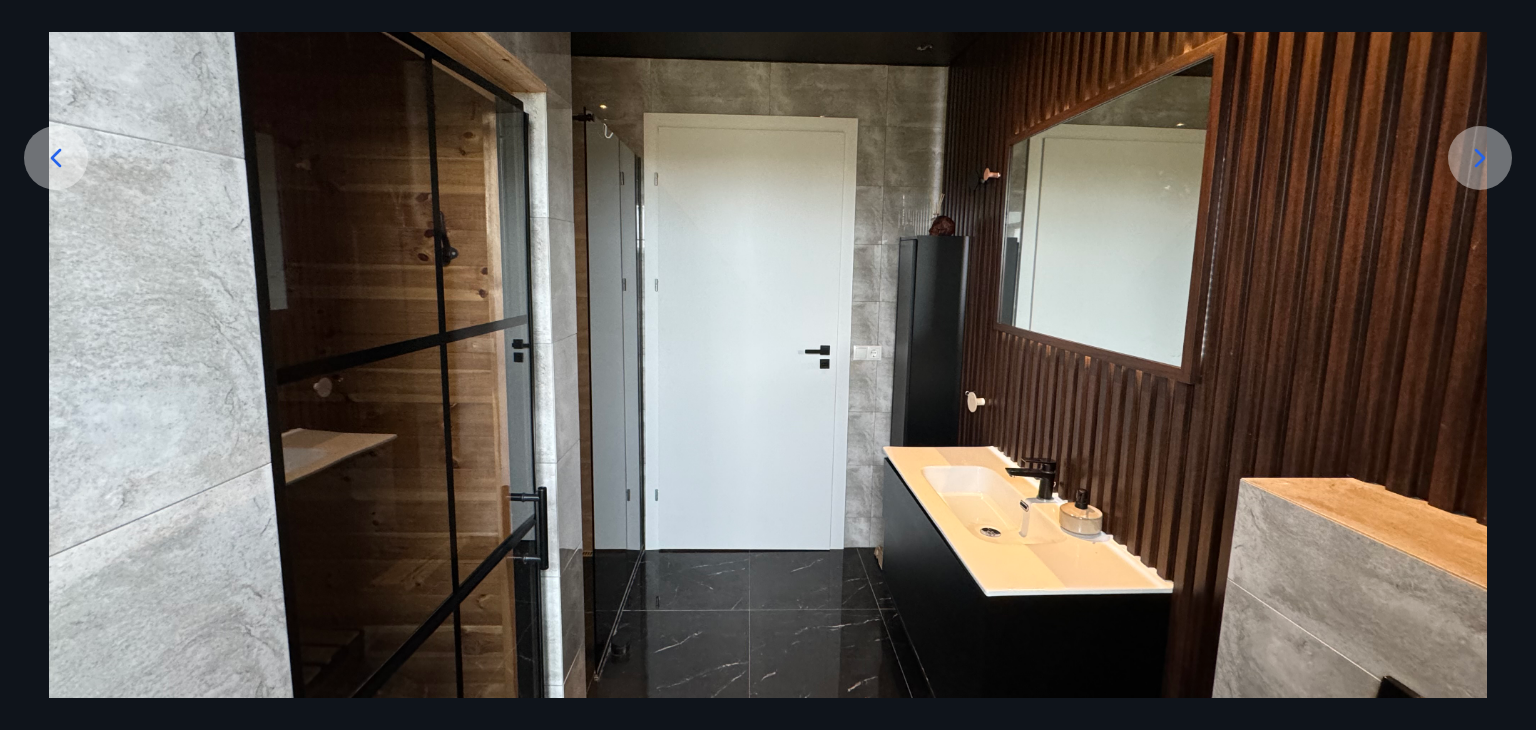click 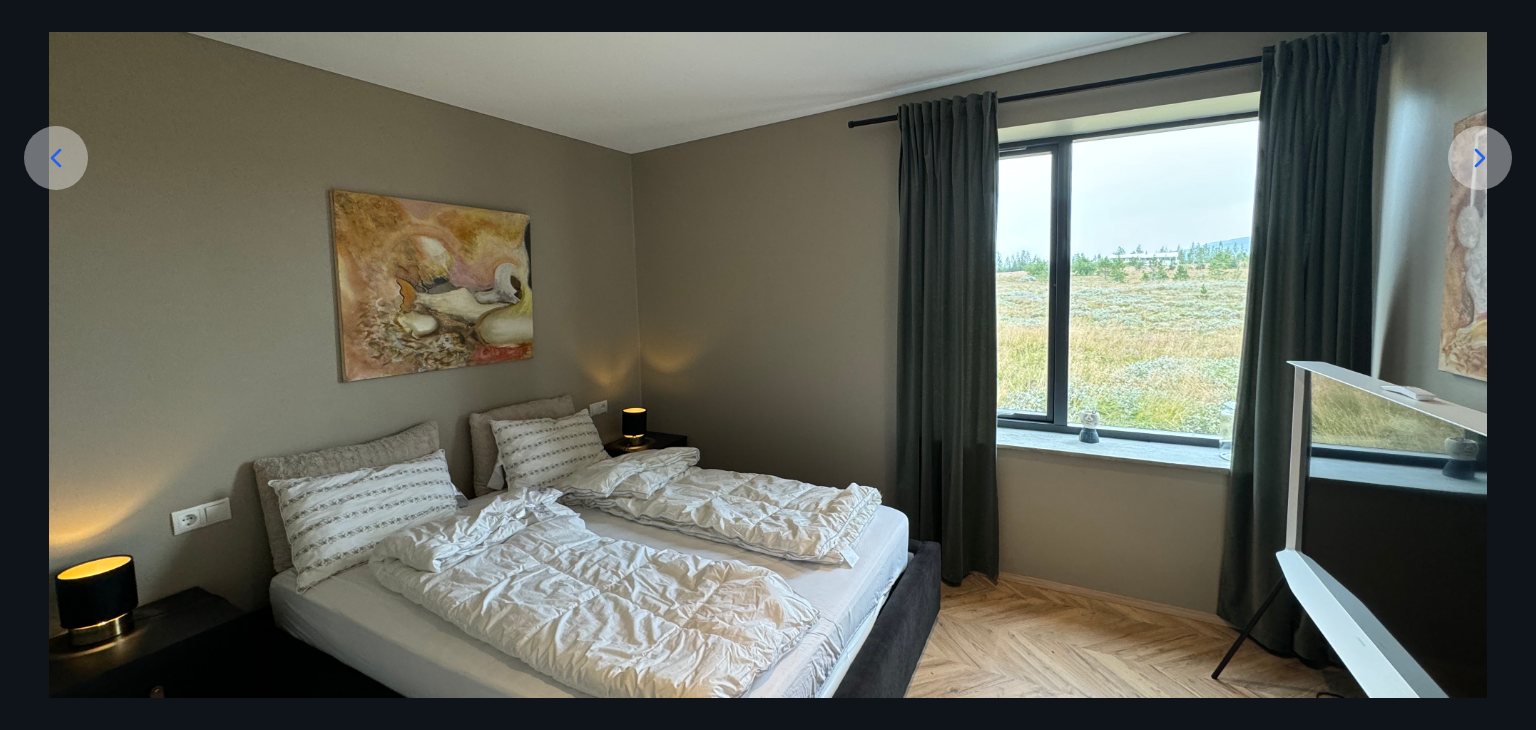 click 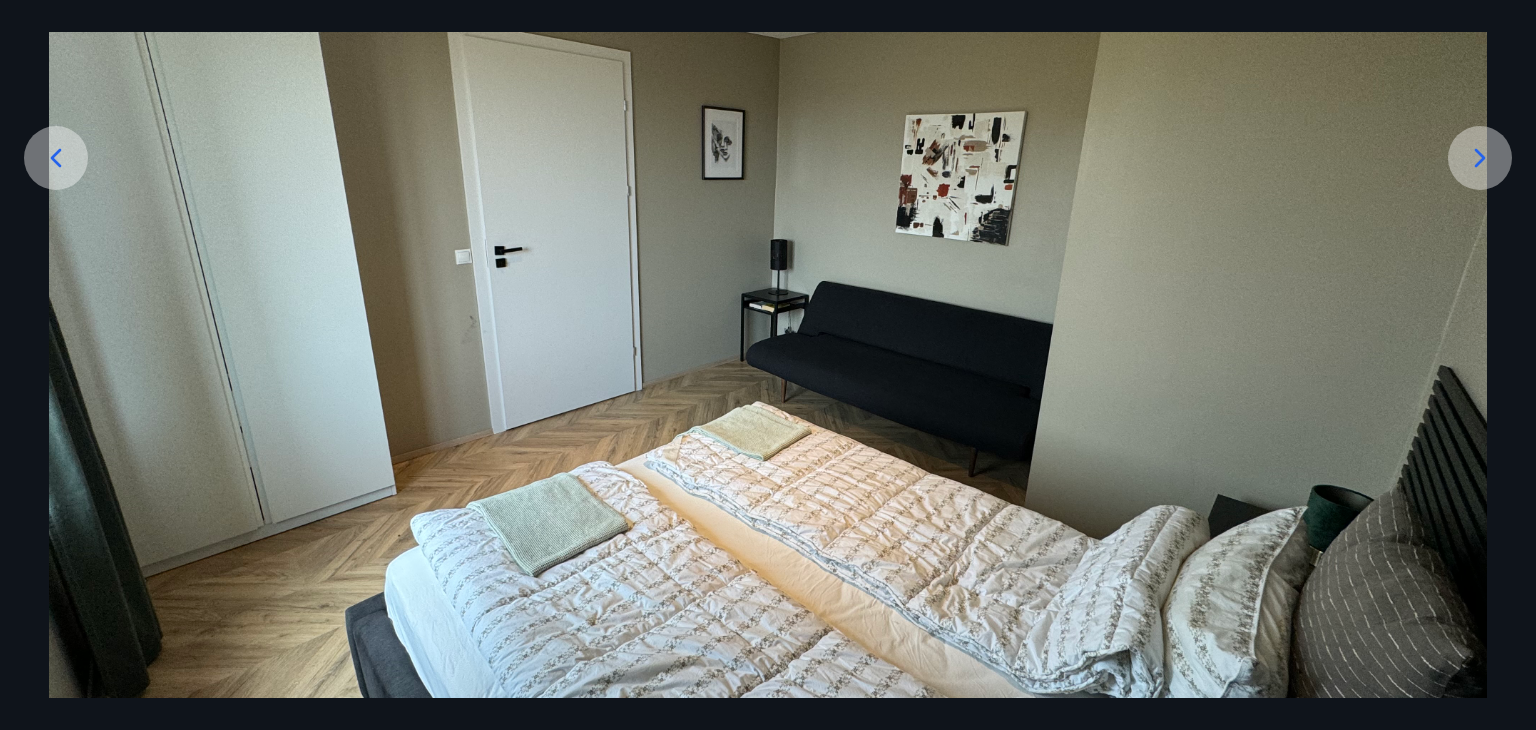 click 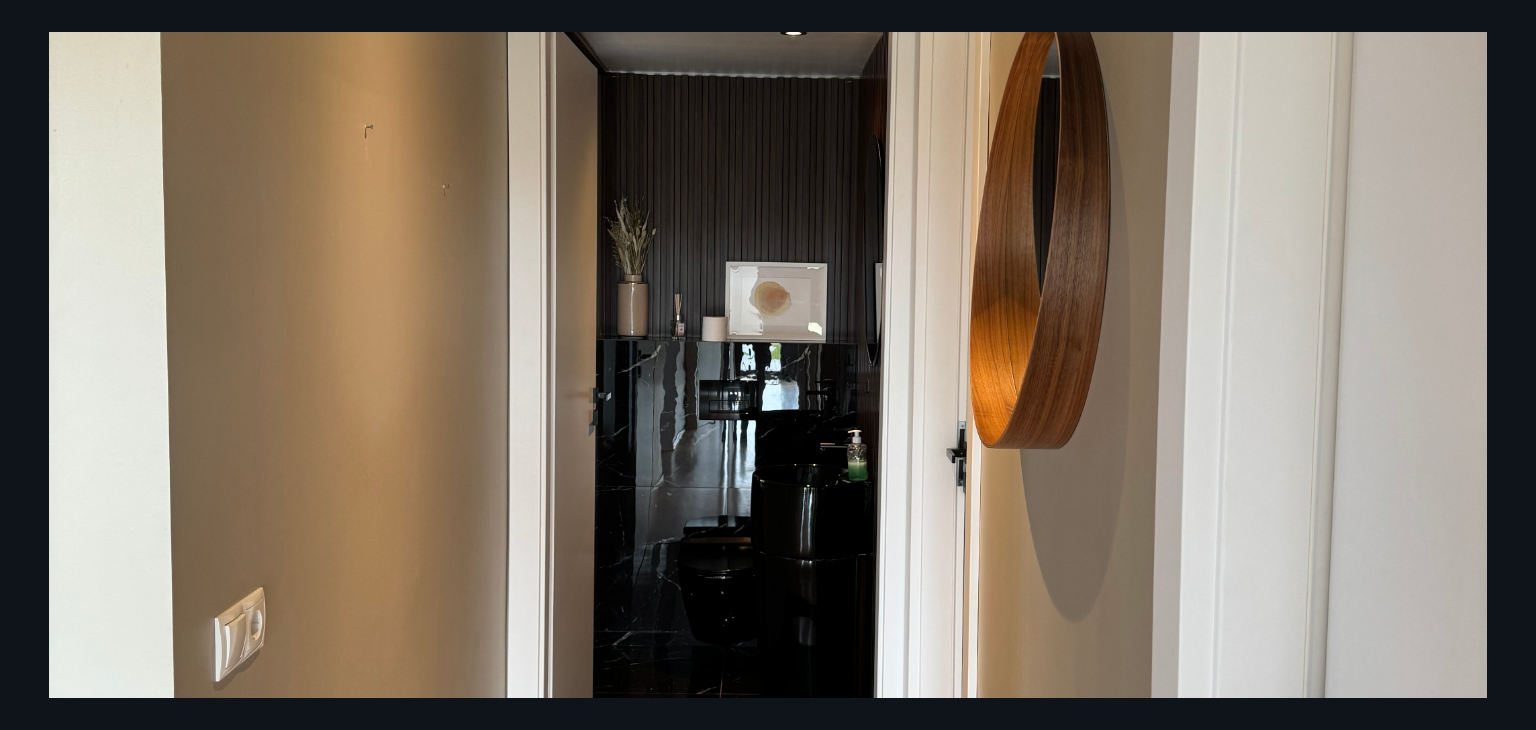scroll, scrollTop: 681, scrollLeft: 0, axis: vertical 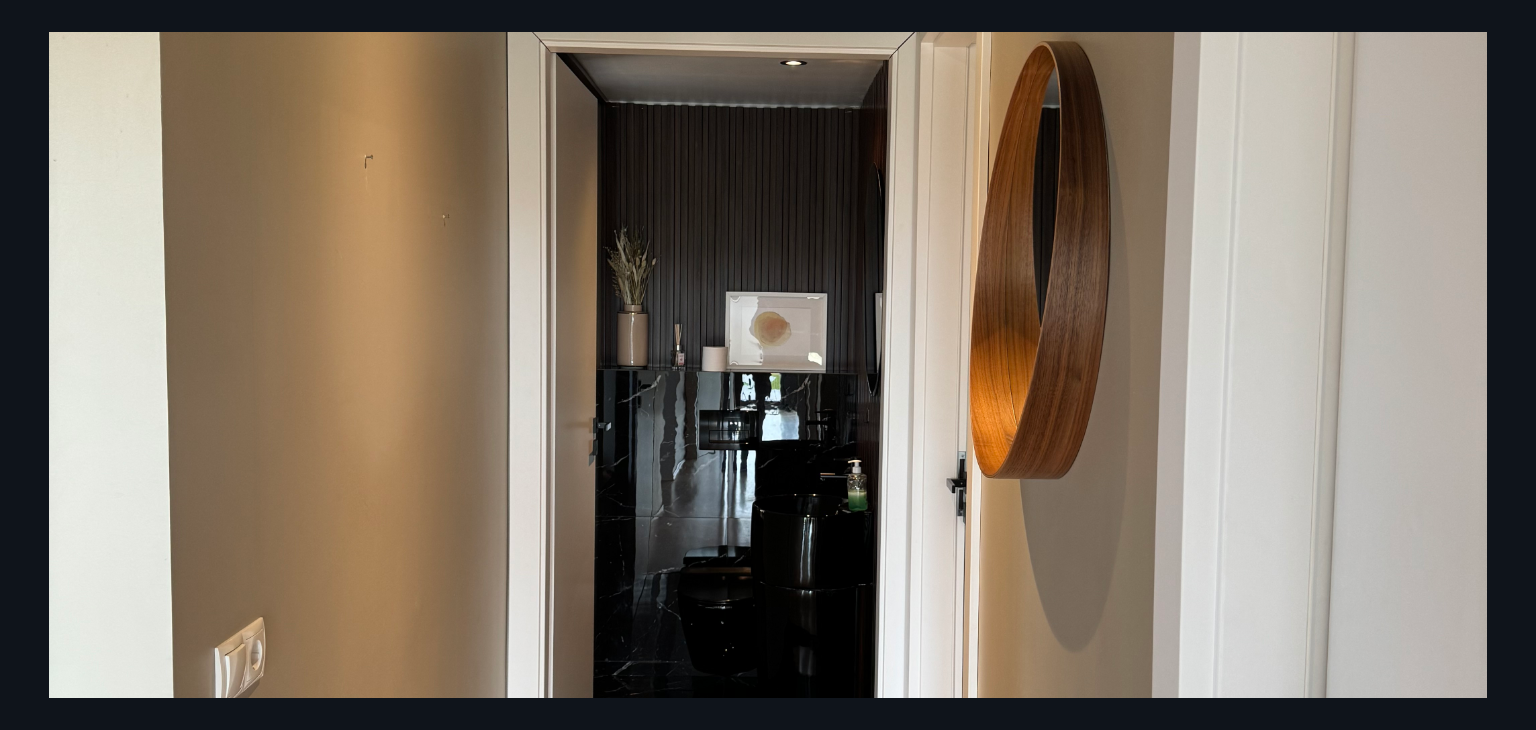 click at bounding box center (768, 389) 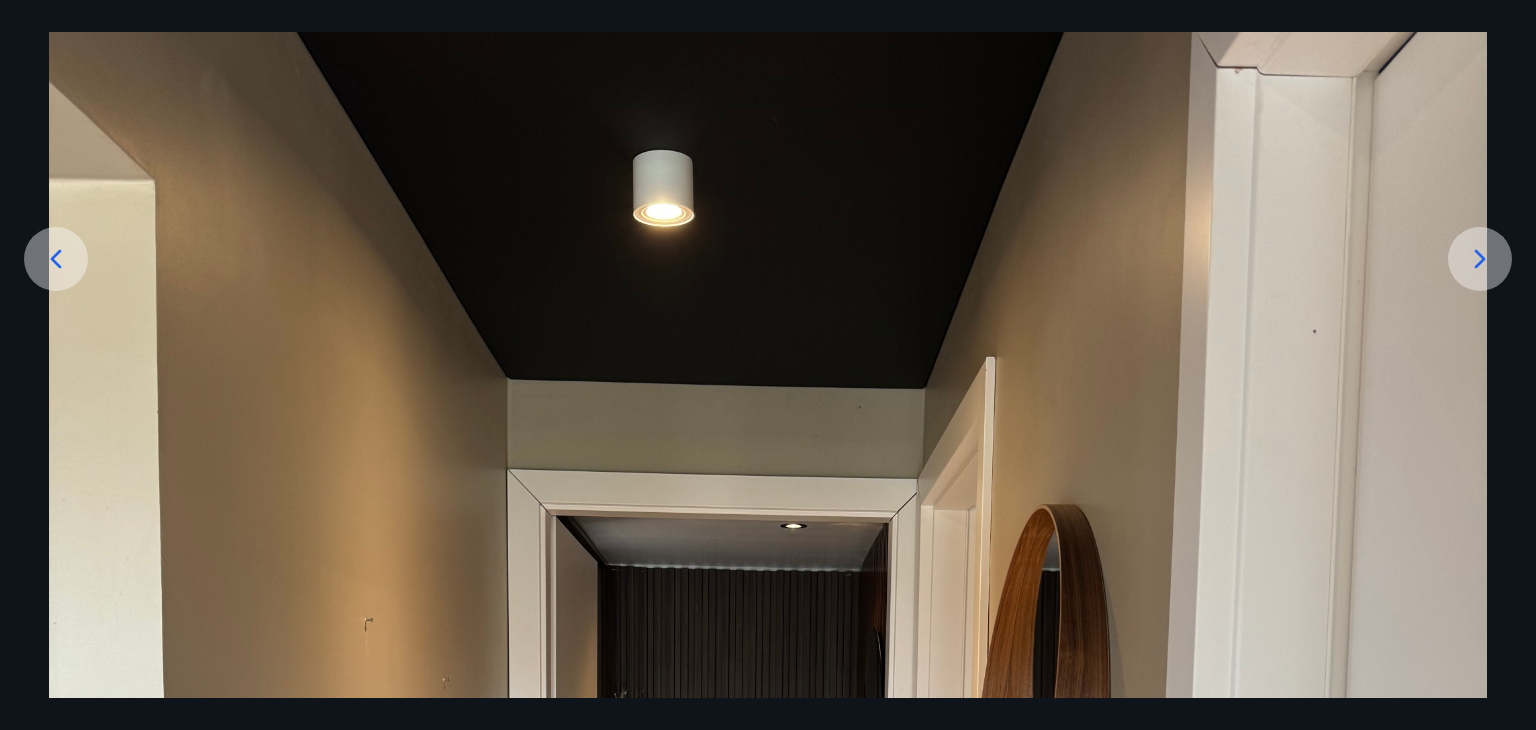 scroll, scrollTop: 201, scrollLeft: 0, axis: vertical 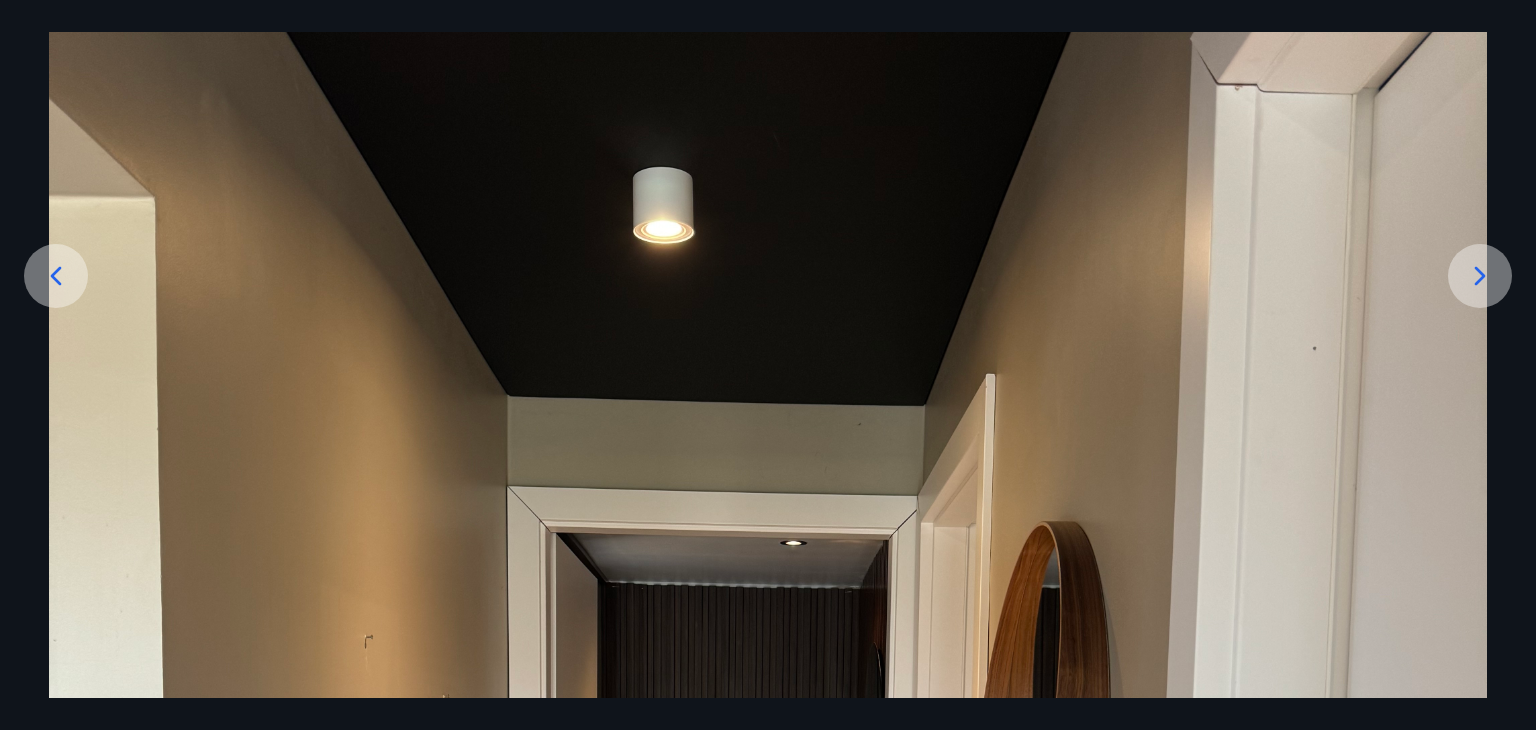 click 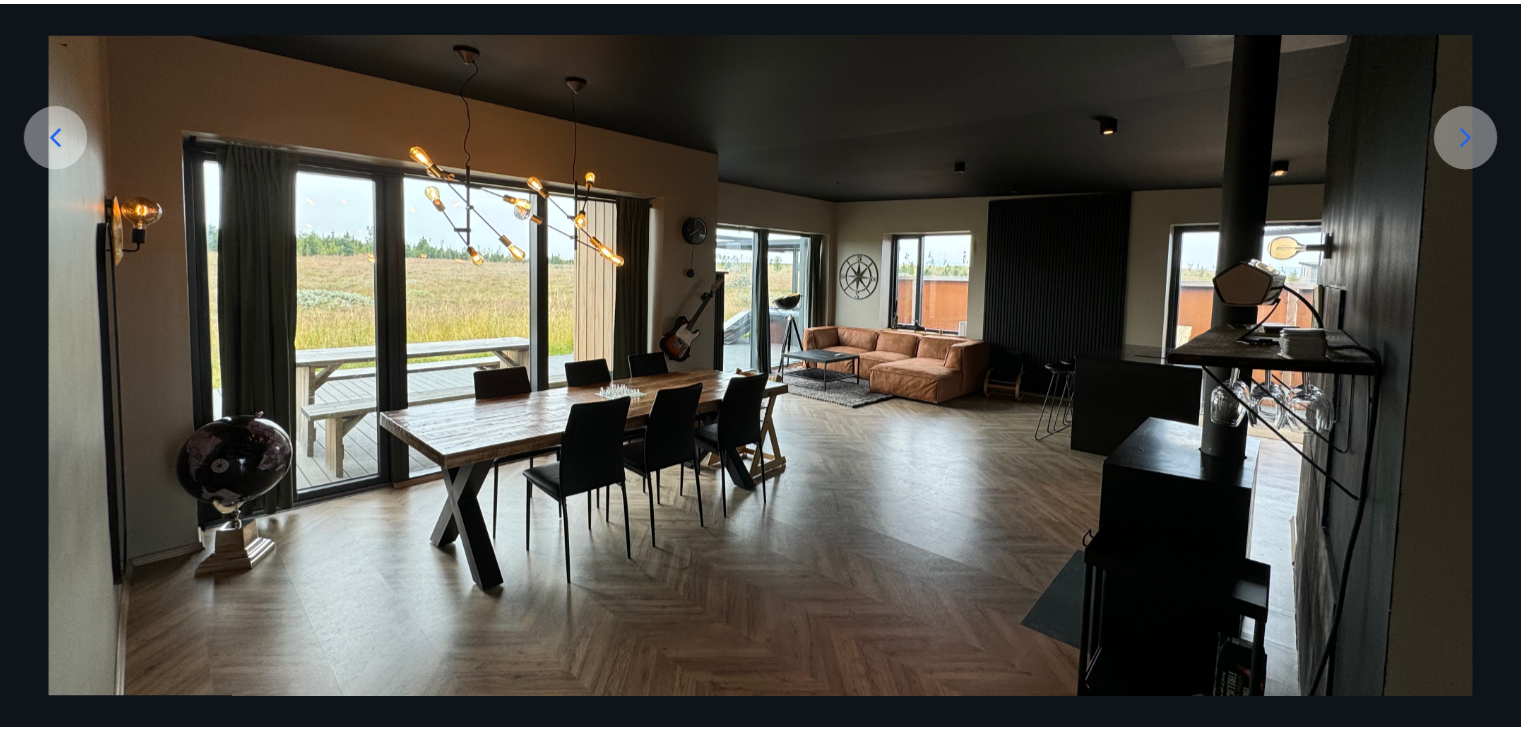 scroll, scrollTop: 322, scrollLeft: 0, axis: vertical 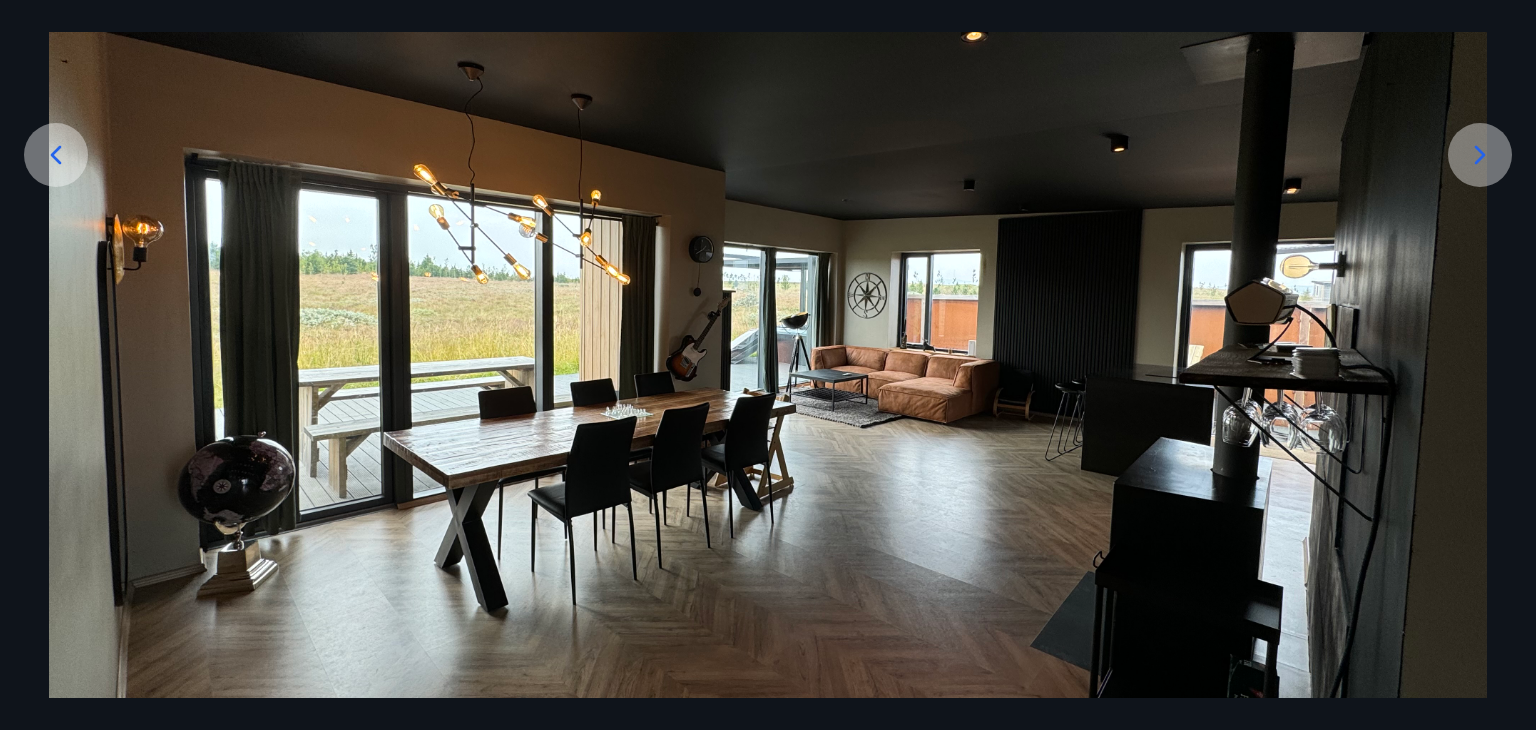 click 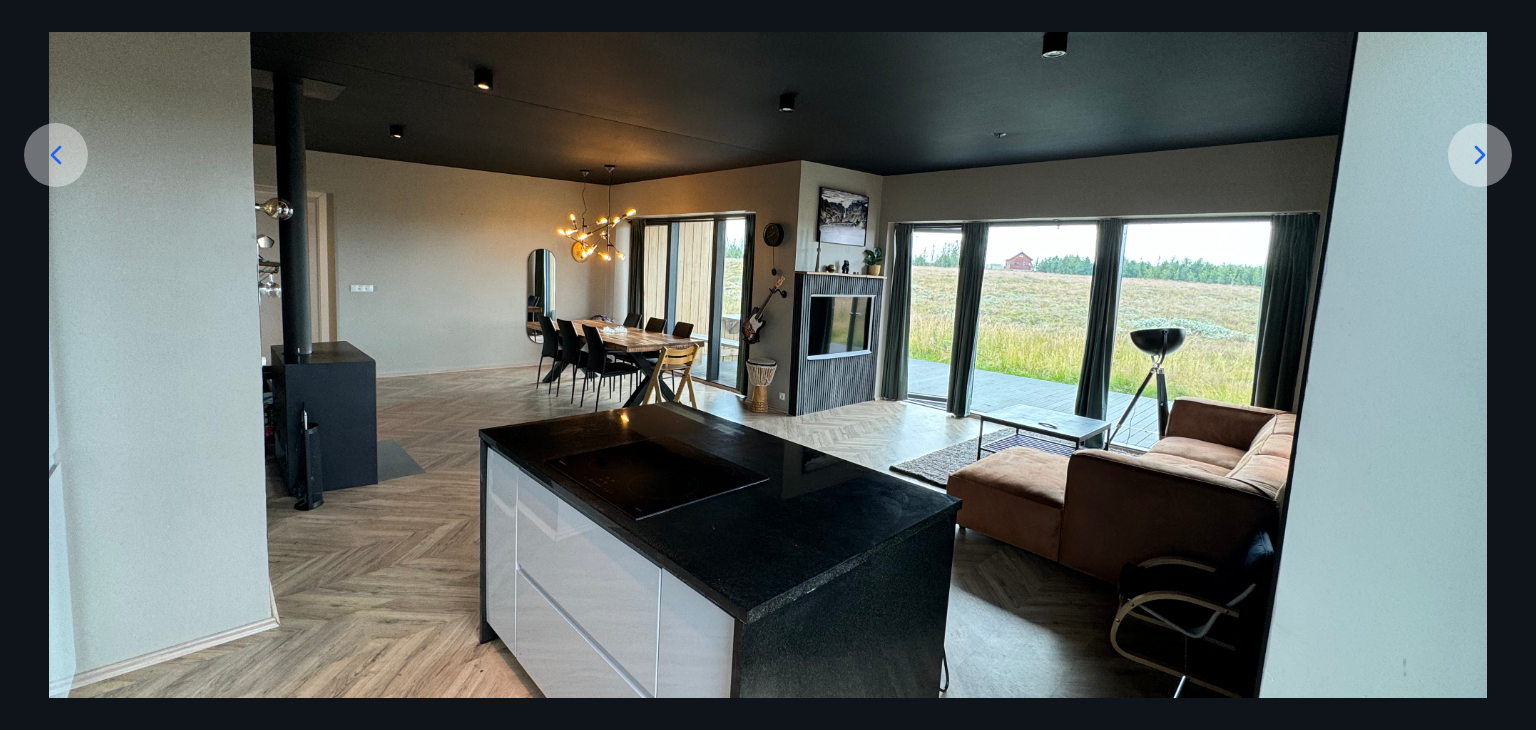 click 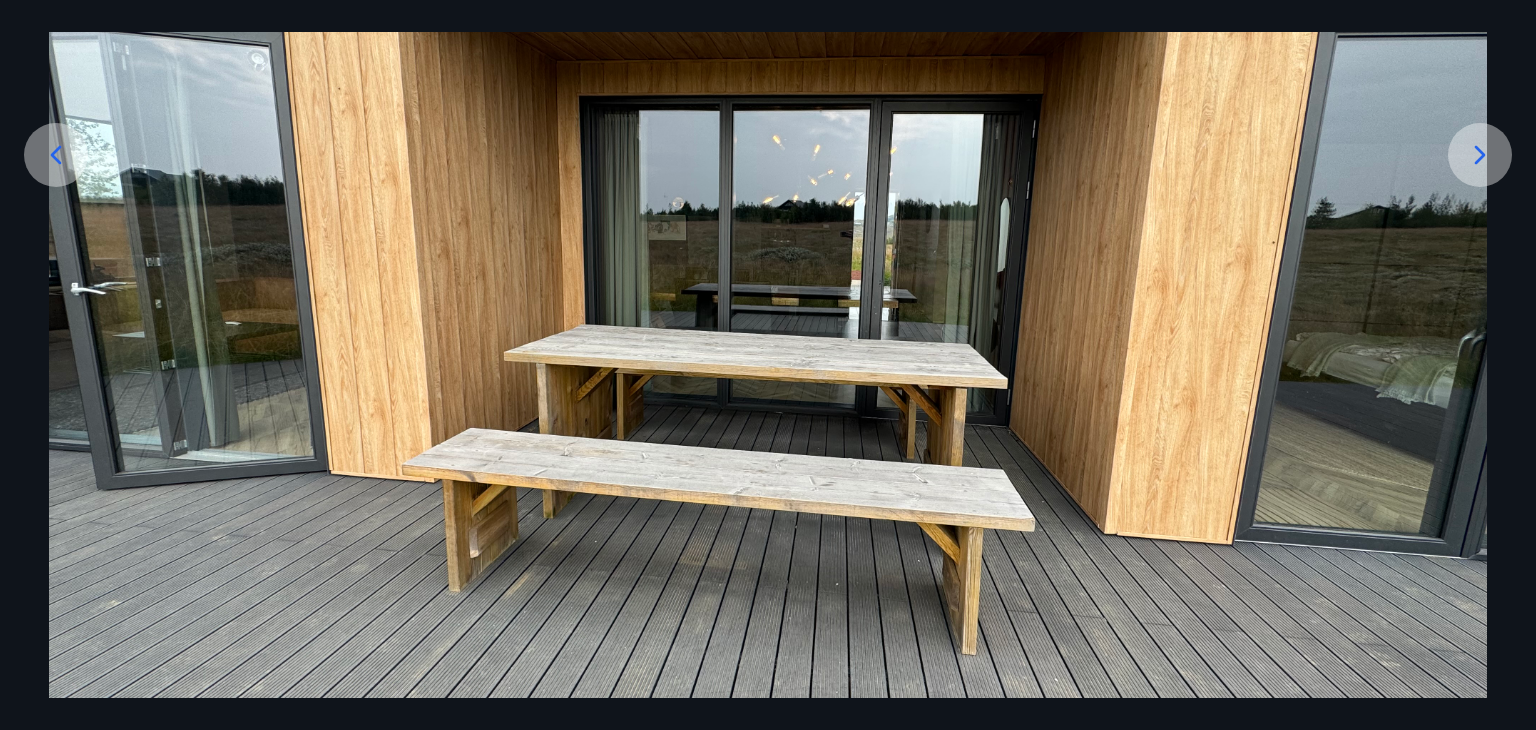 click 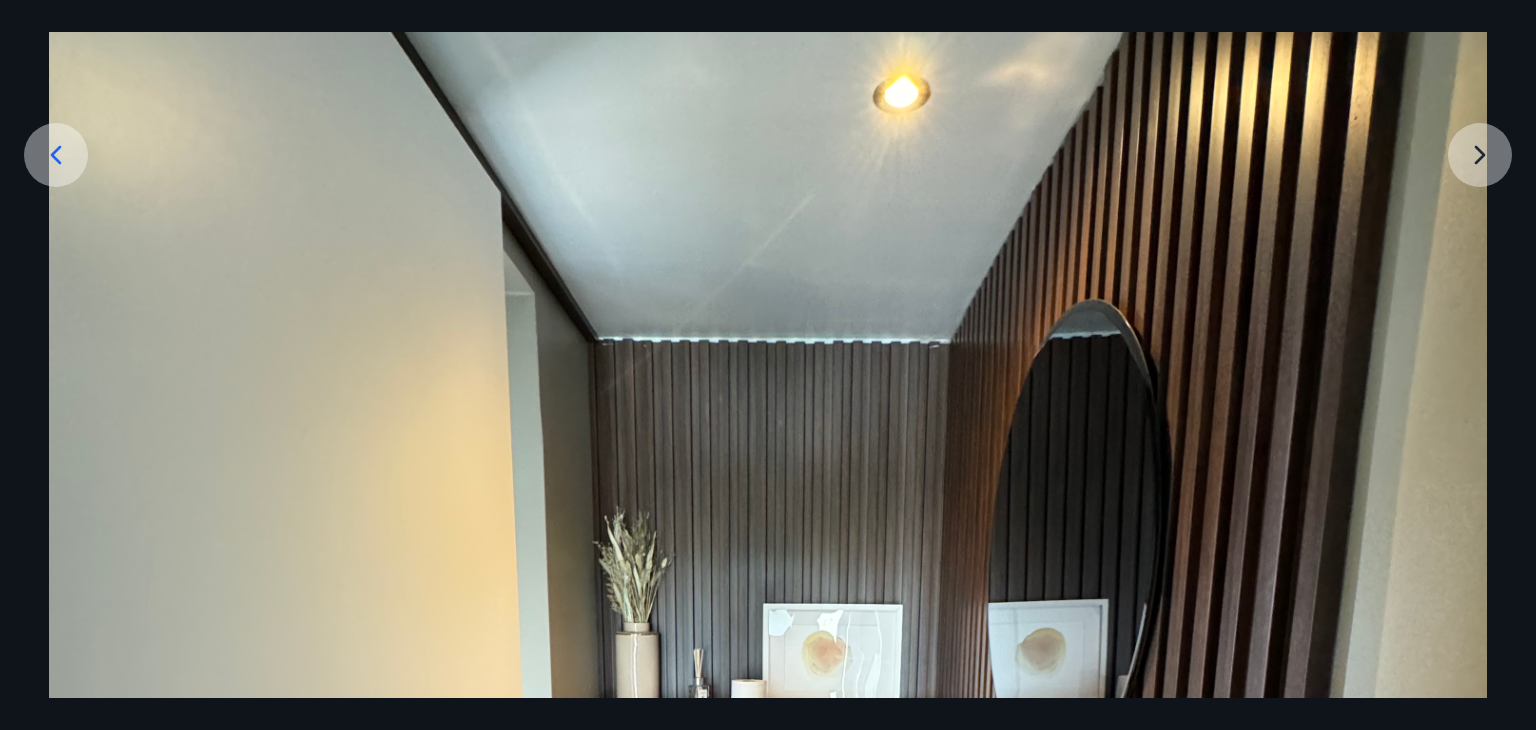 click at bounding box center [768, 748] 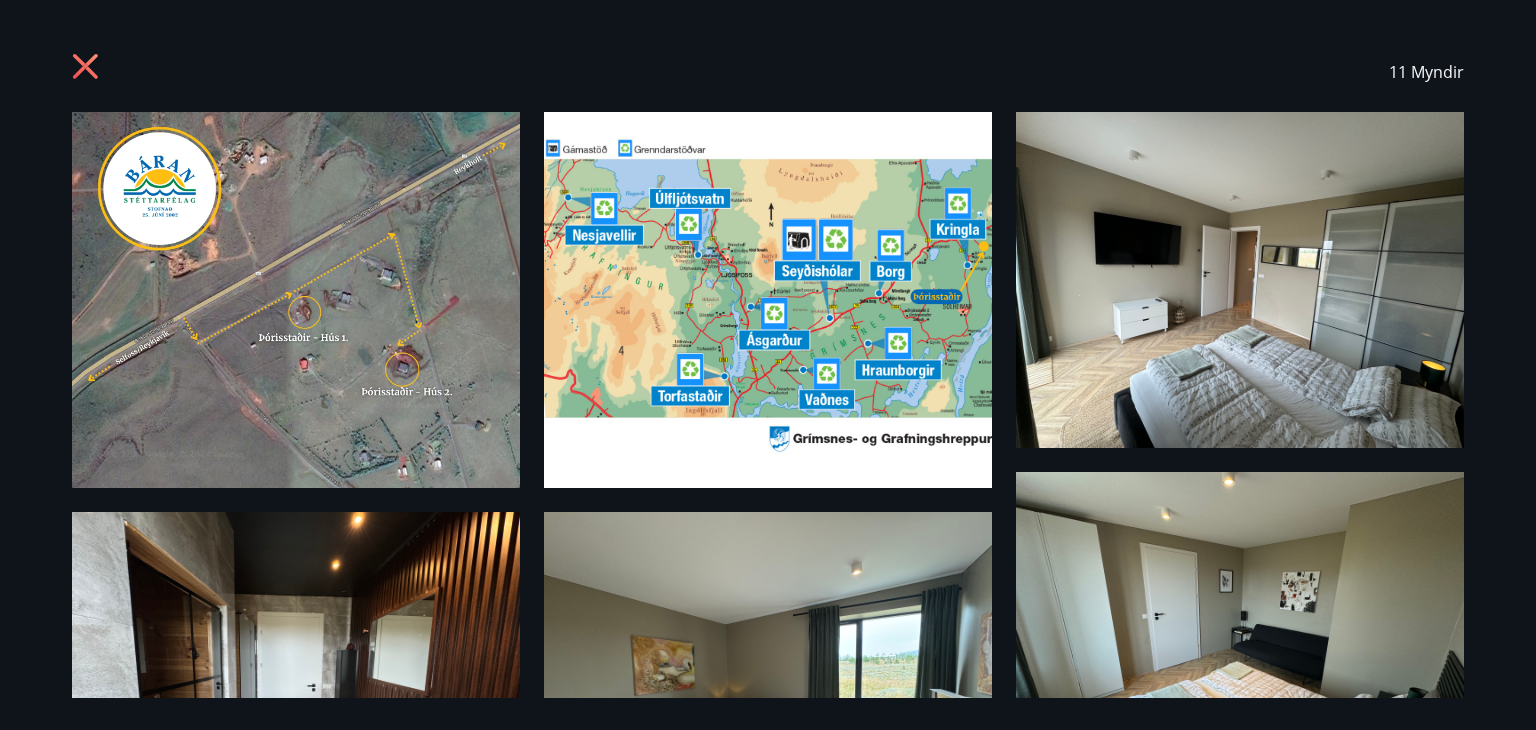 click 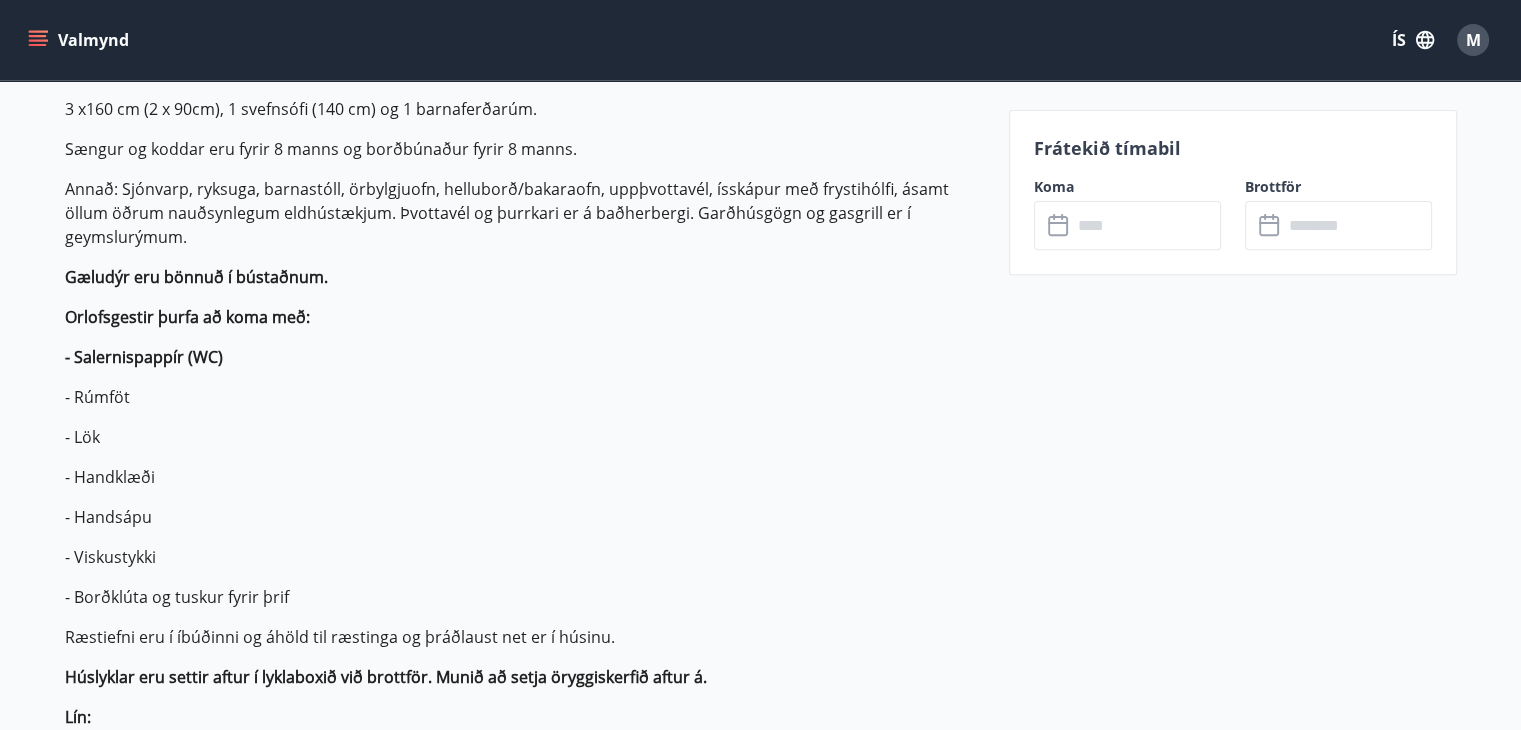 scroll, scrollTop: 722, scrollLeft: 0, axis: vertical 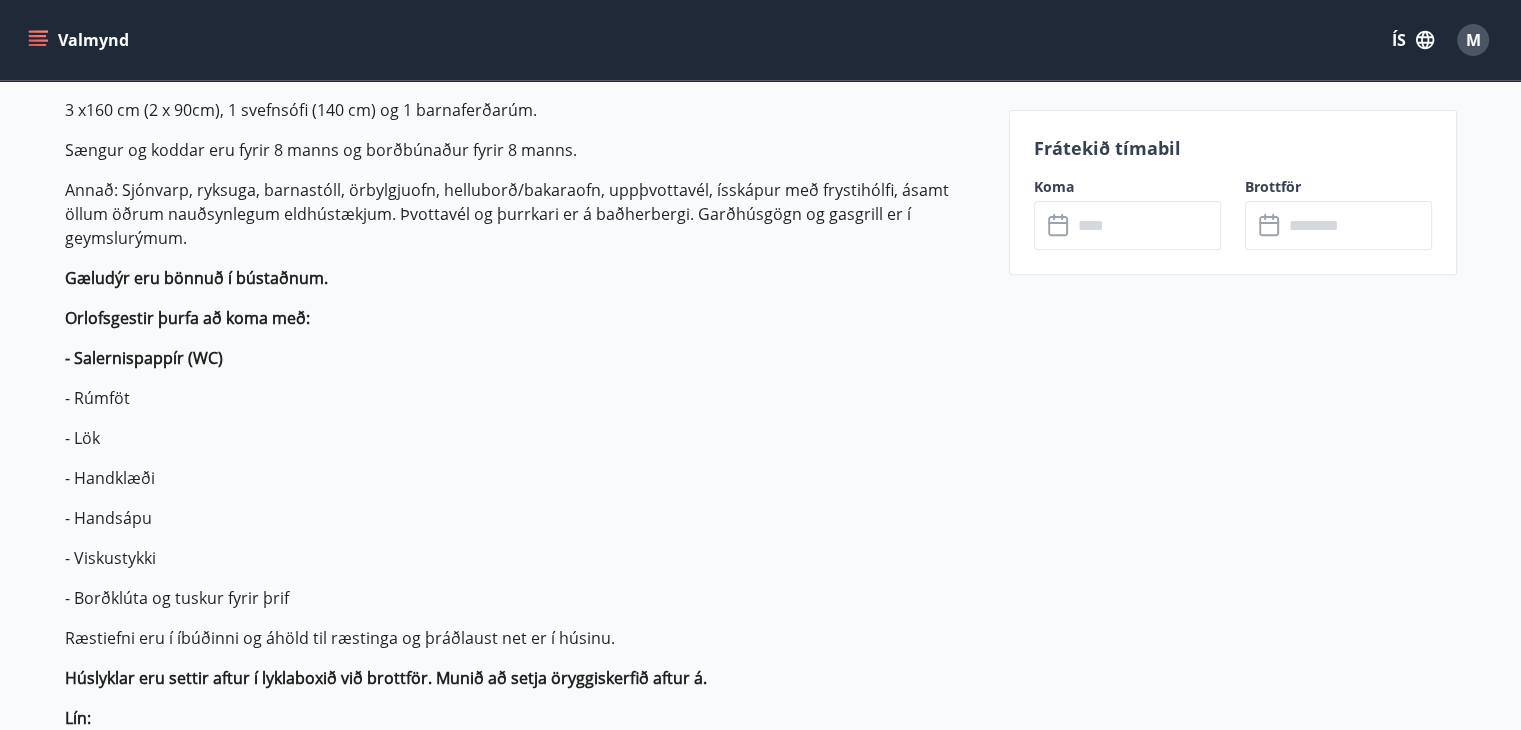 click at bounding box center (1146, 225) 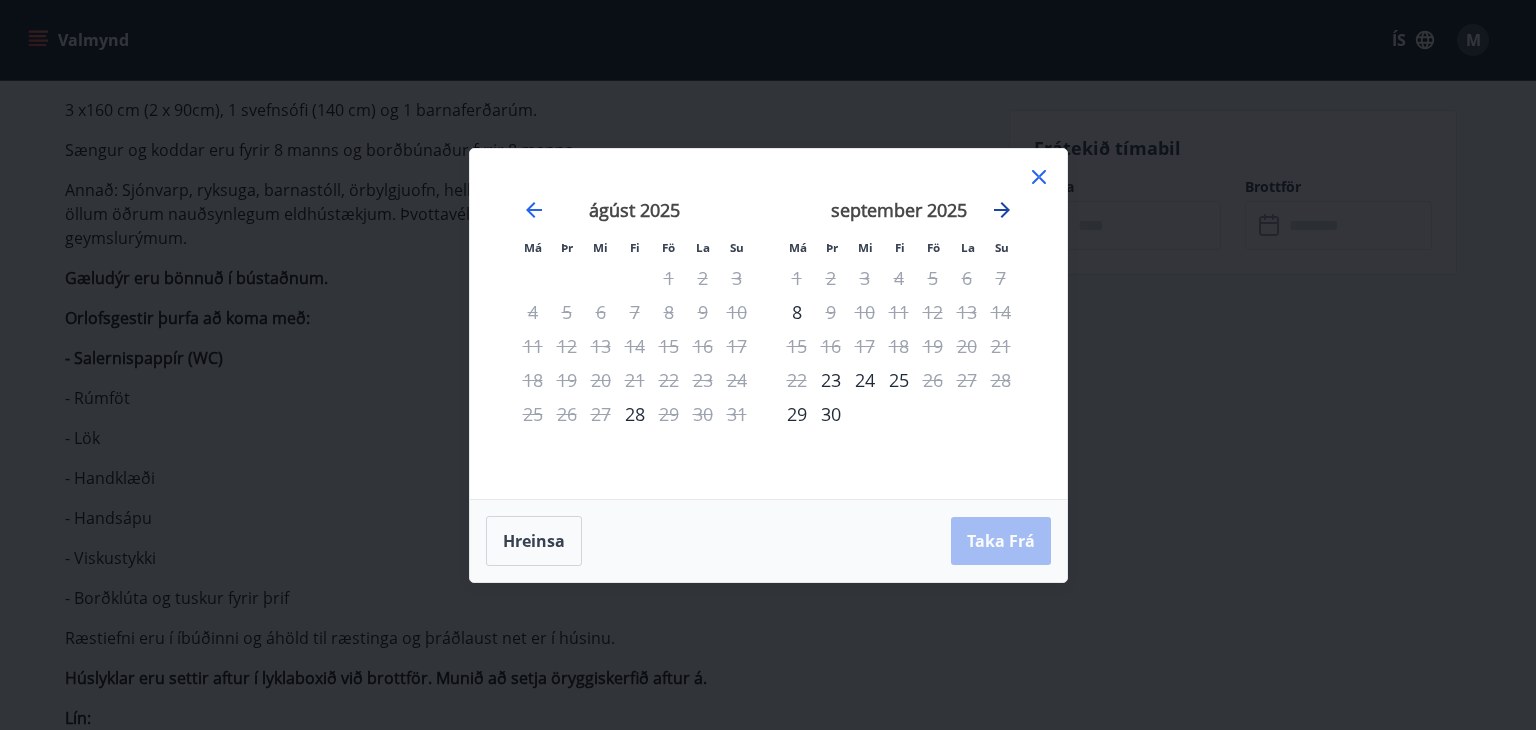 click 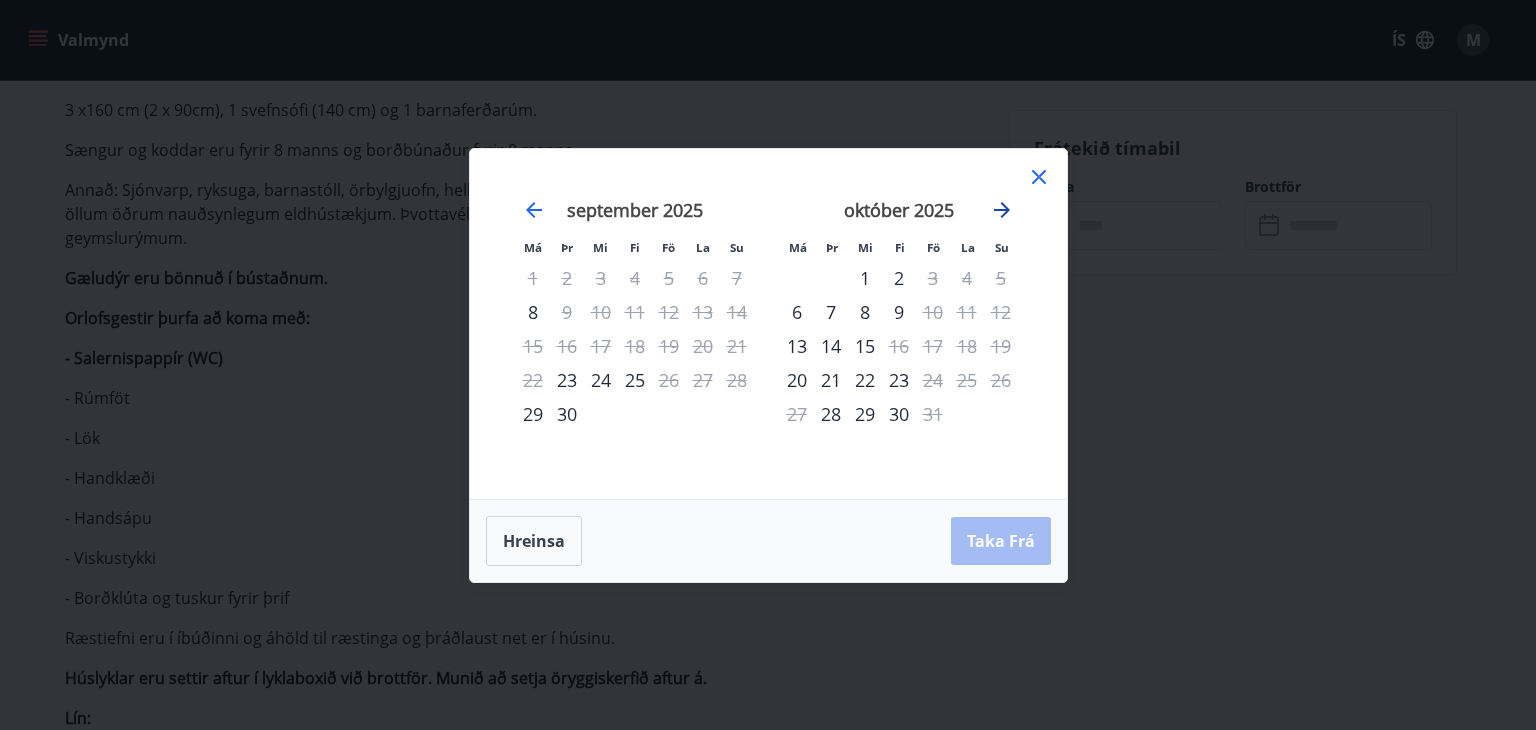 click 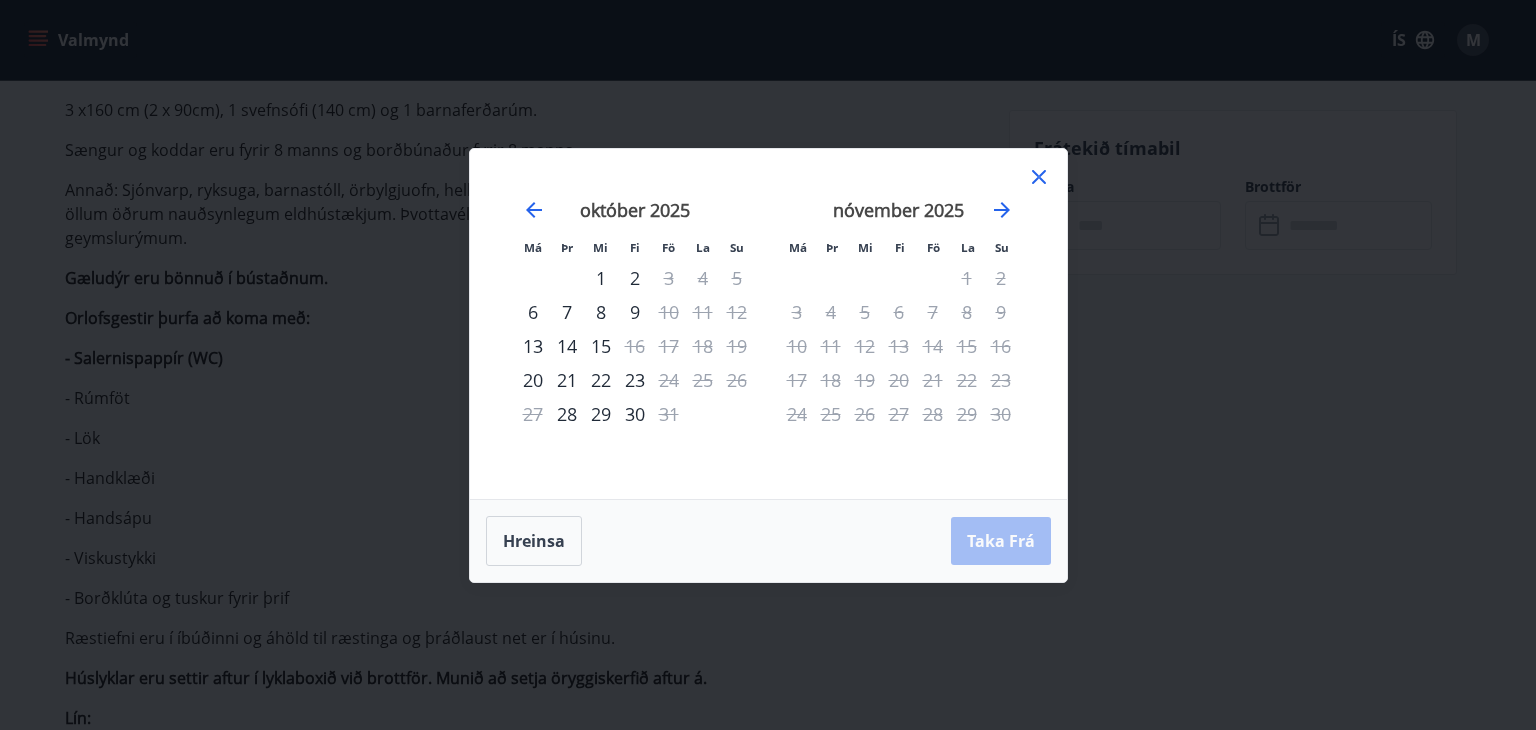 click on "október 2025" at bounding box center (635, 217) 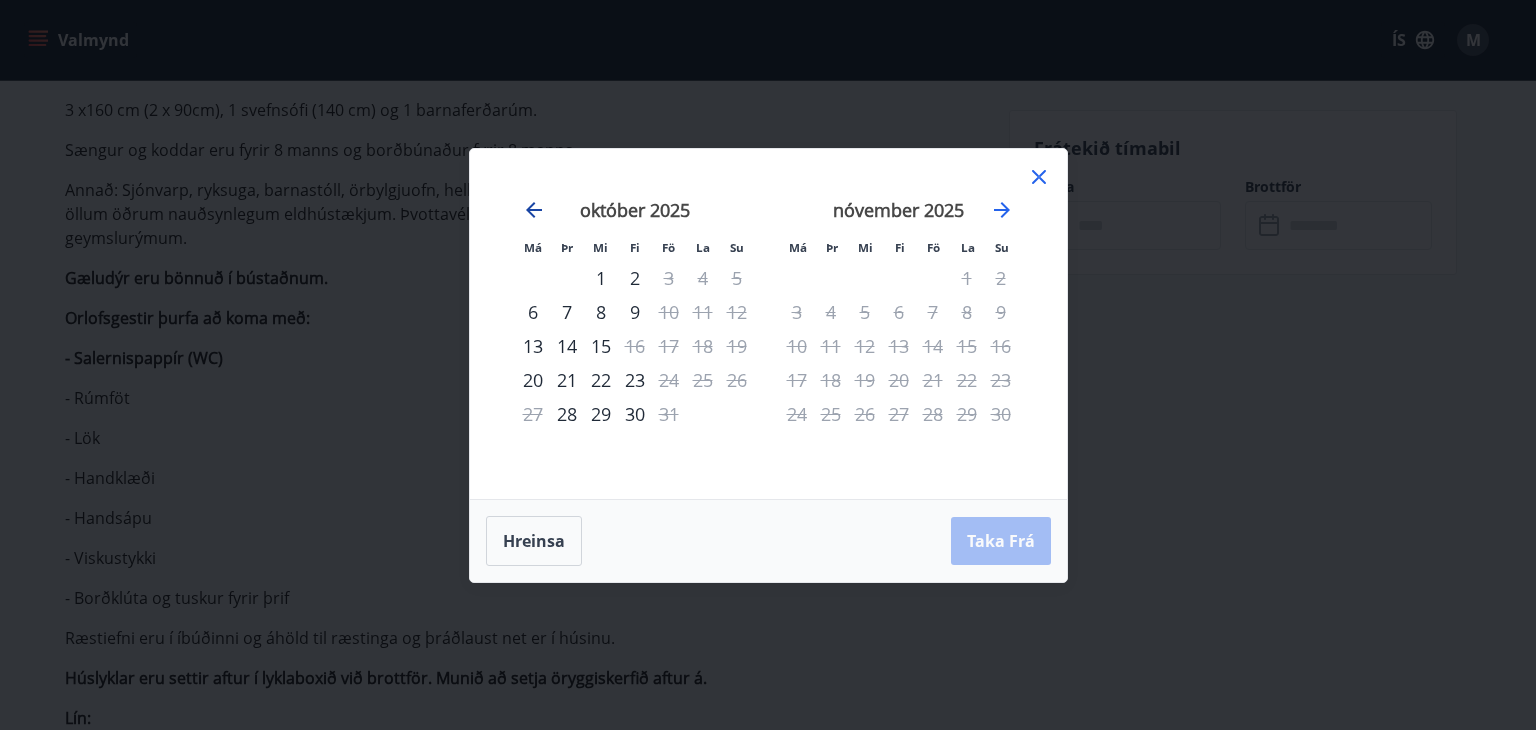 click 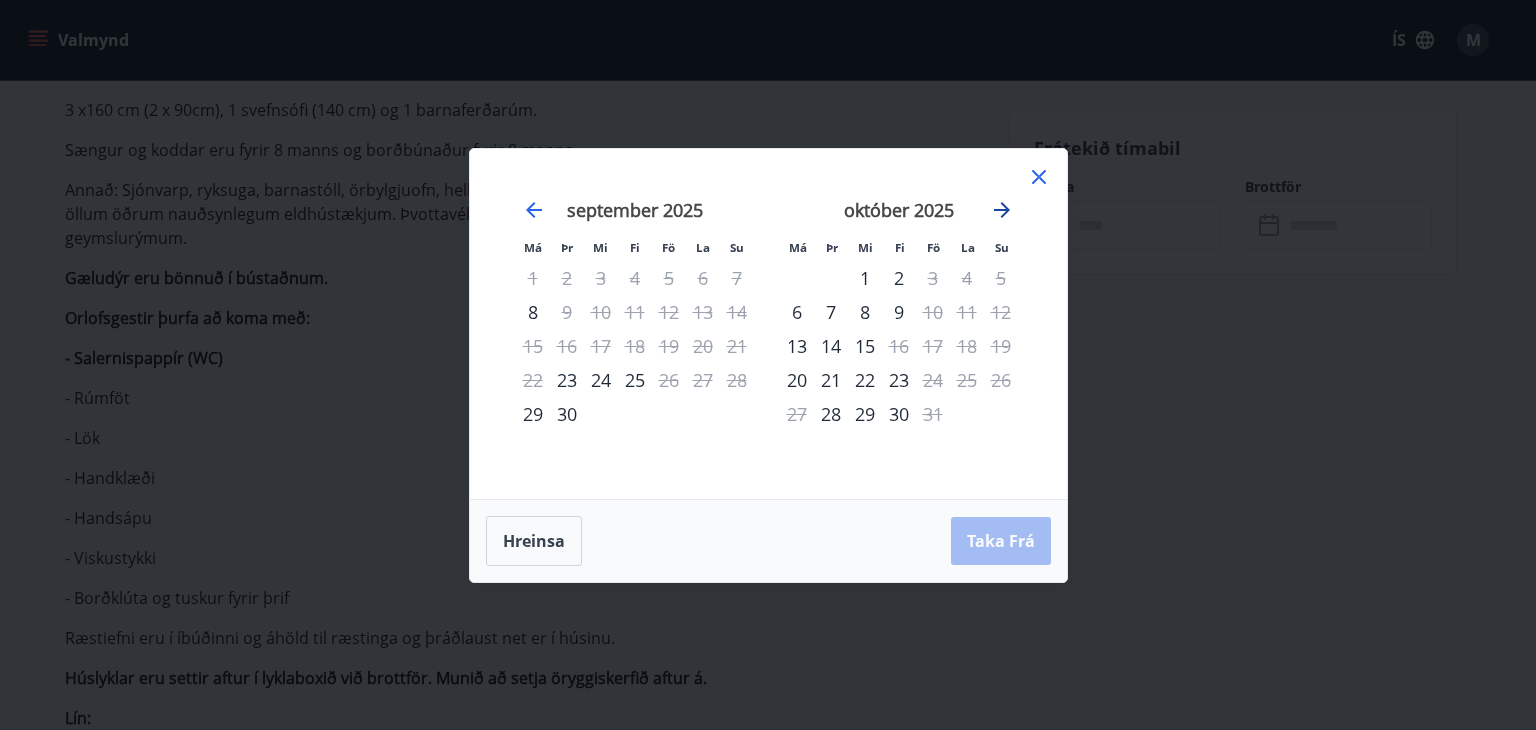 click 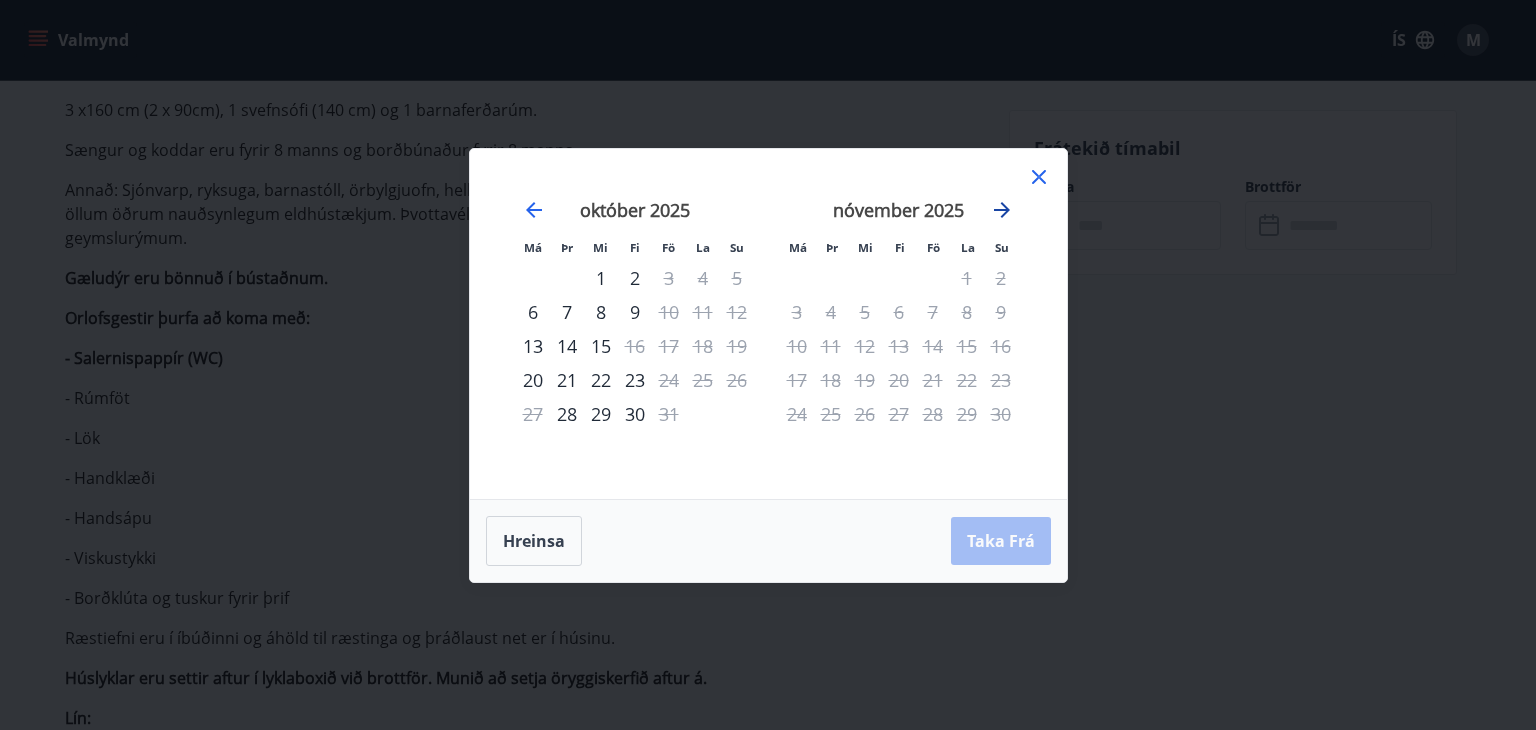 click 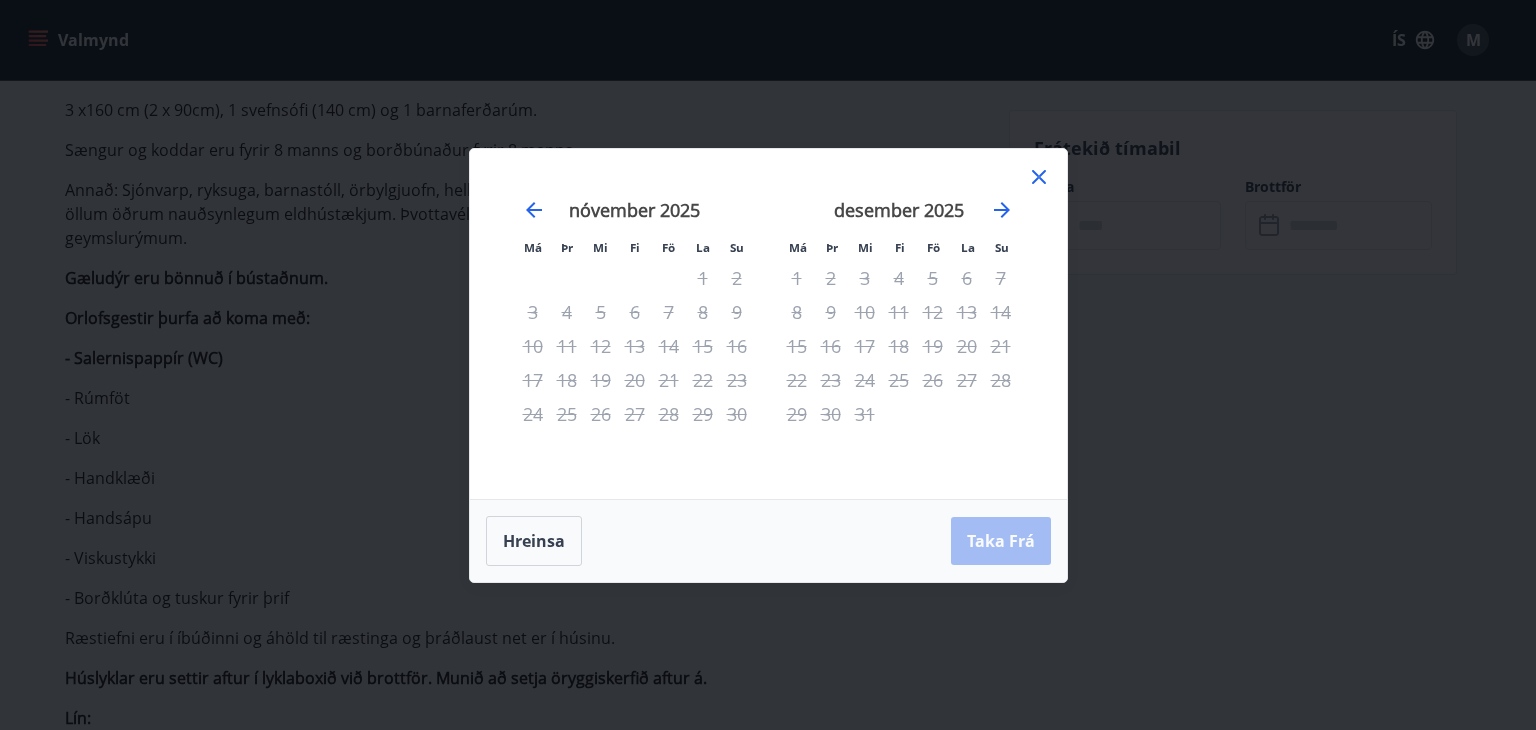 click 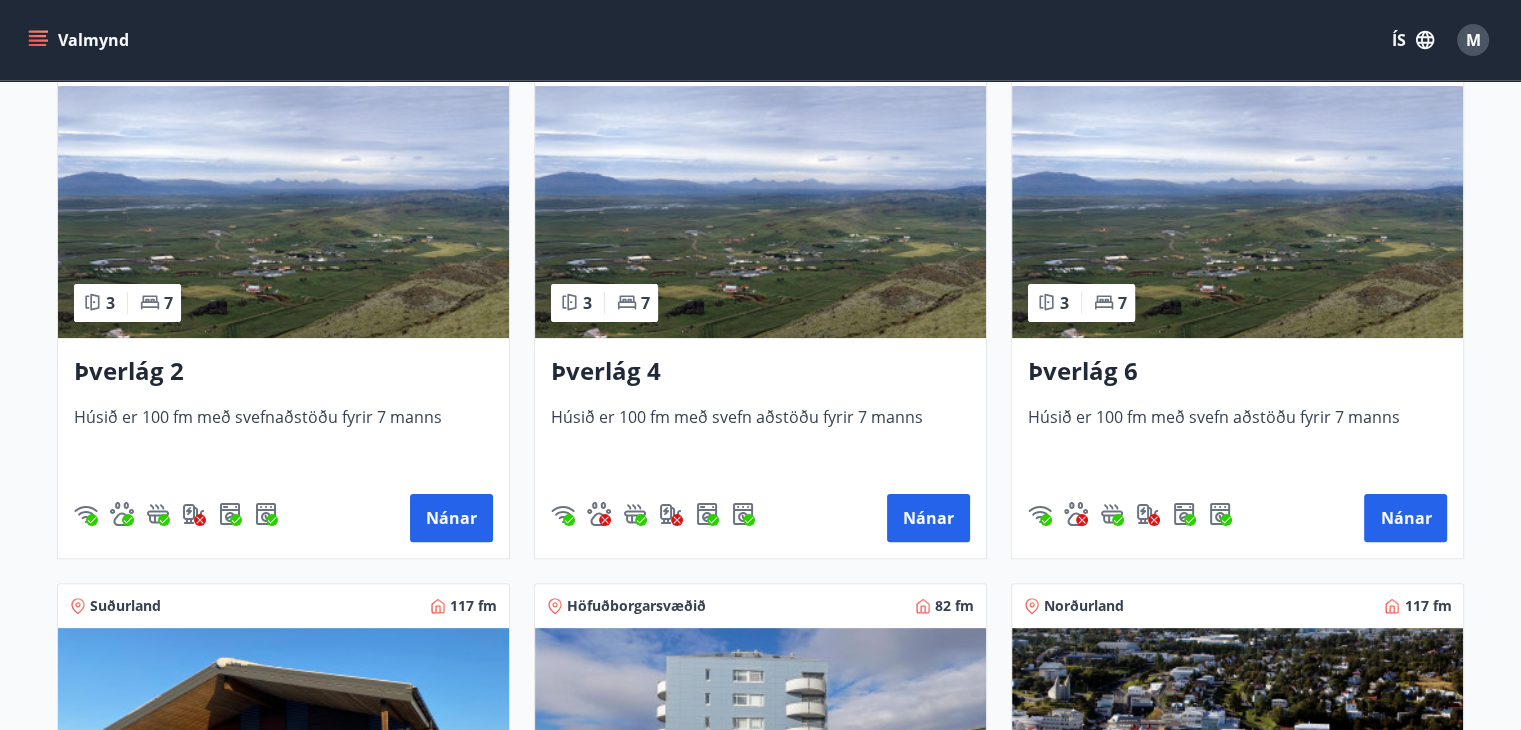 scroll, scrollTop: 583, scrollLeft: 0, axis: vertical 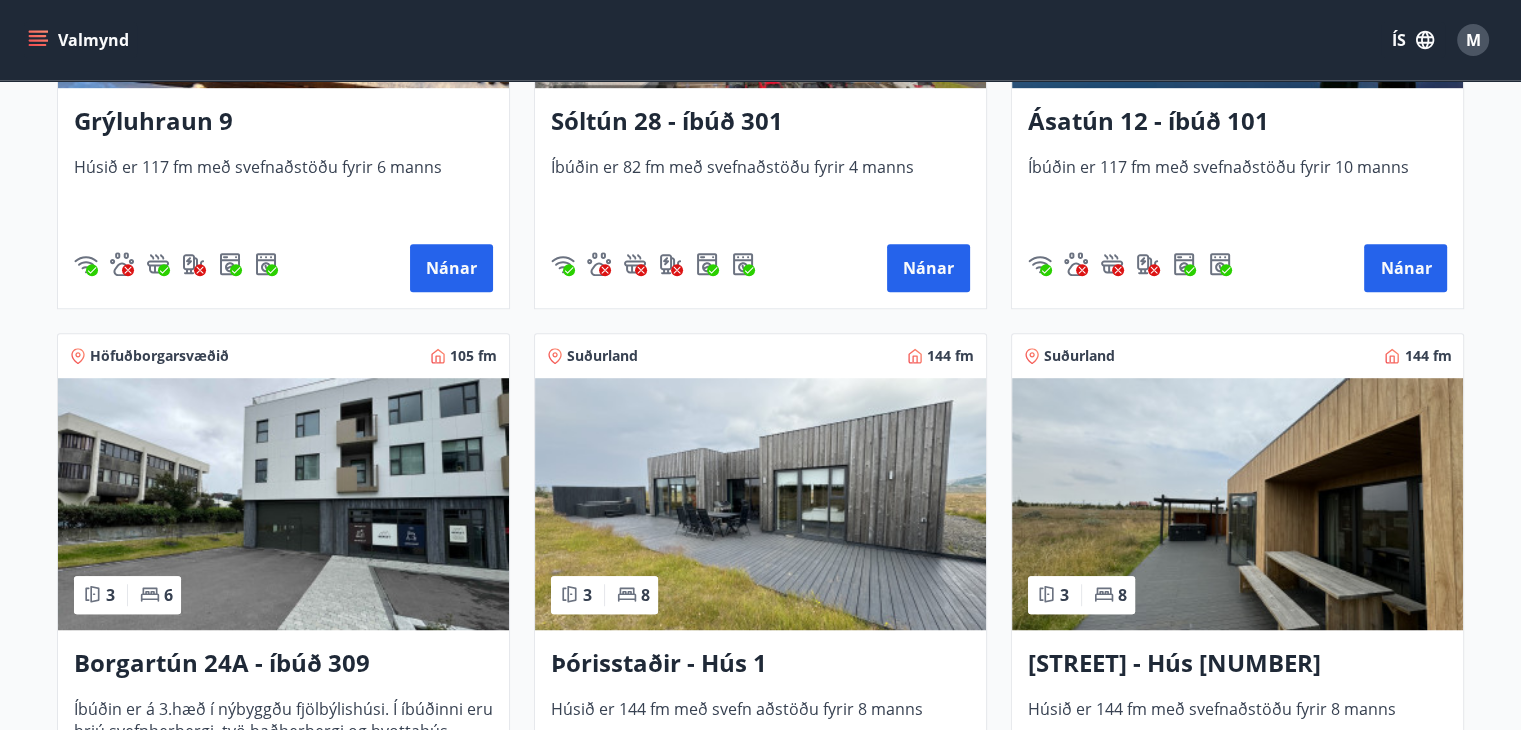 click at bounding box center [760, 504] 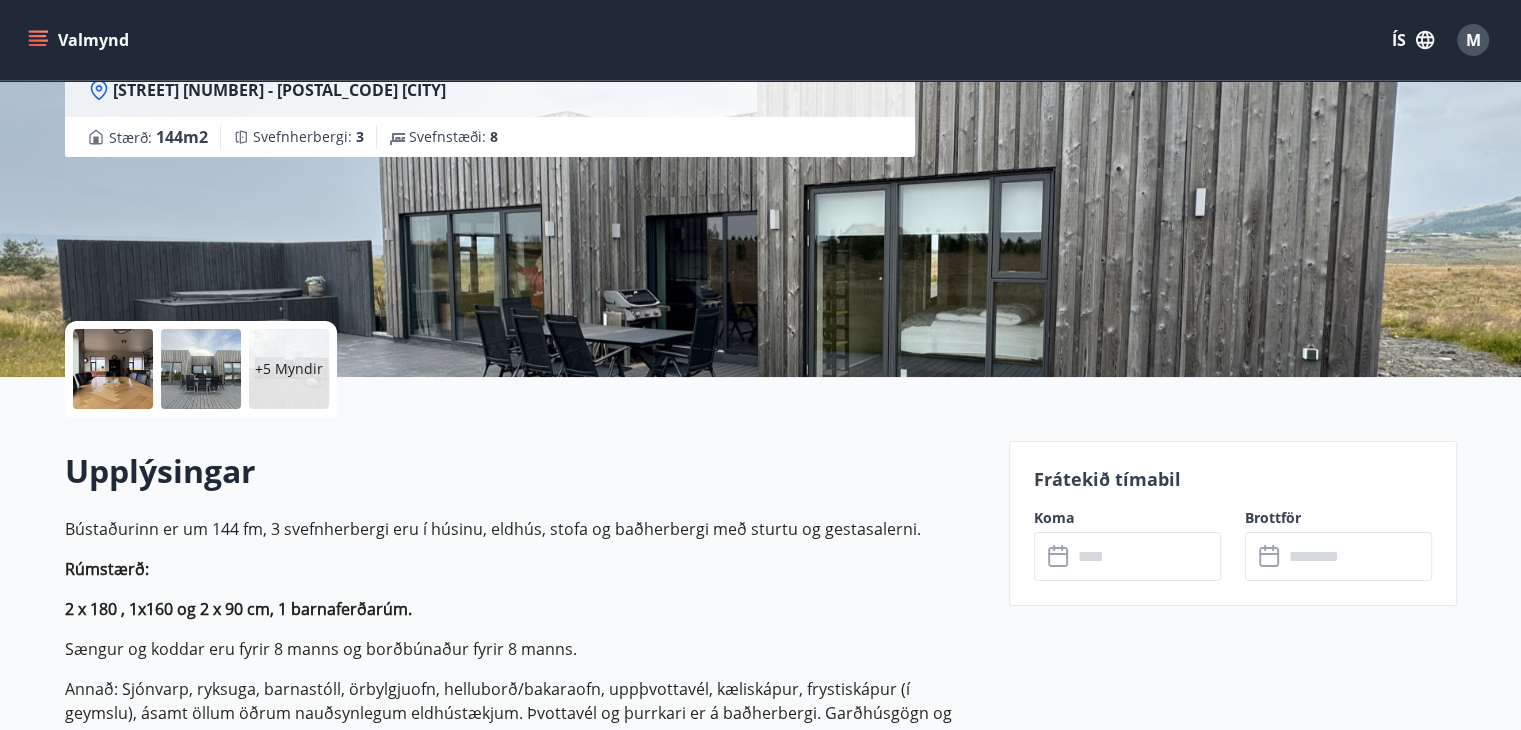 scroll, scrollTop: 250, scrollLeft: 0, axis: vertical 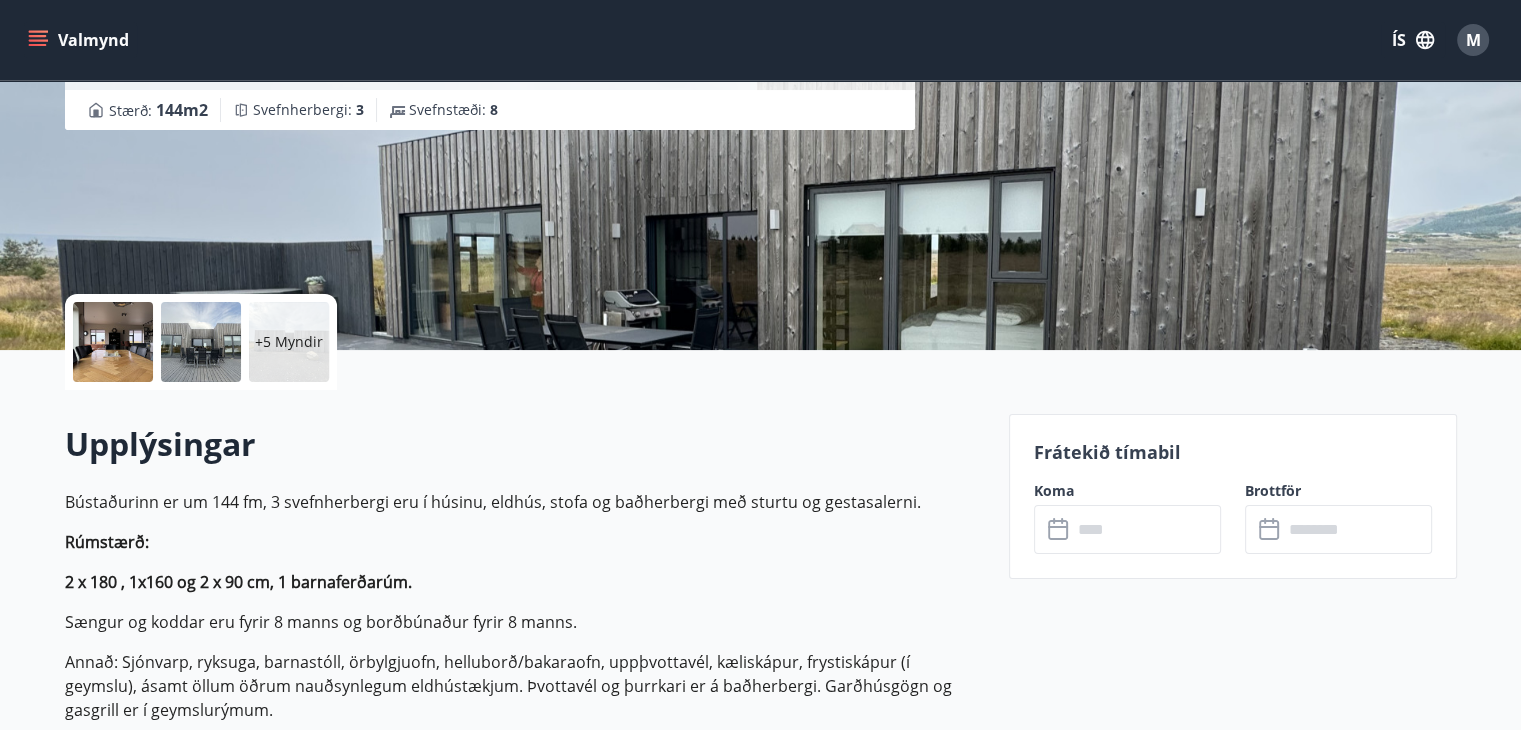 click at bounding box center (1146, 529) 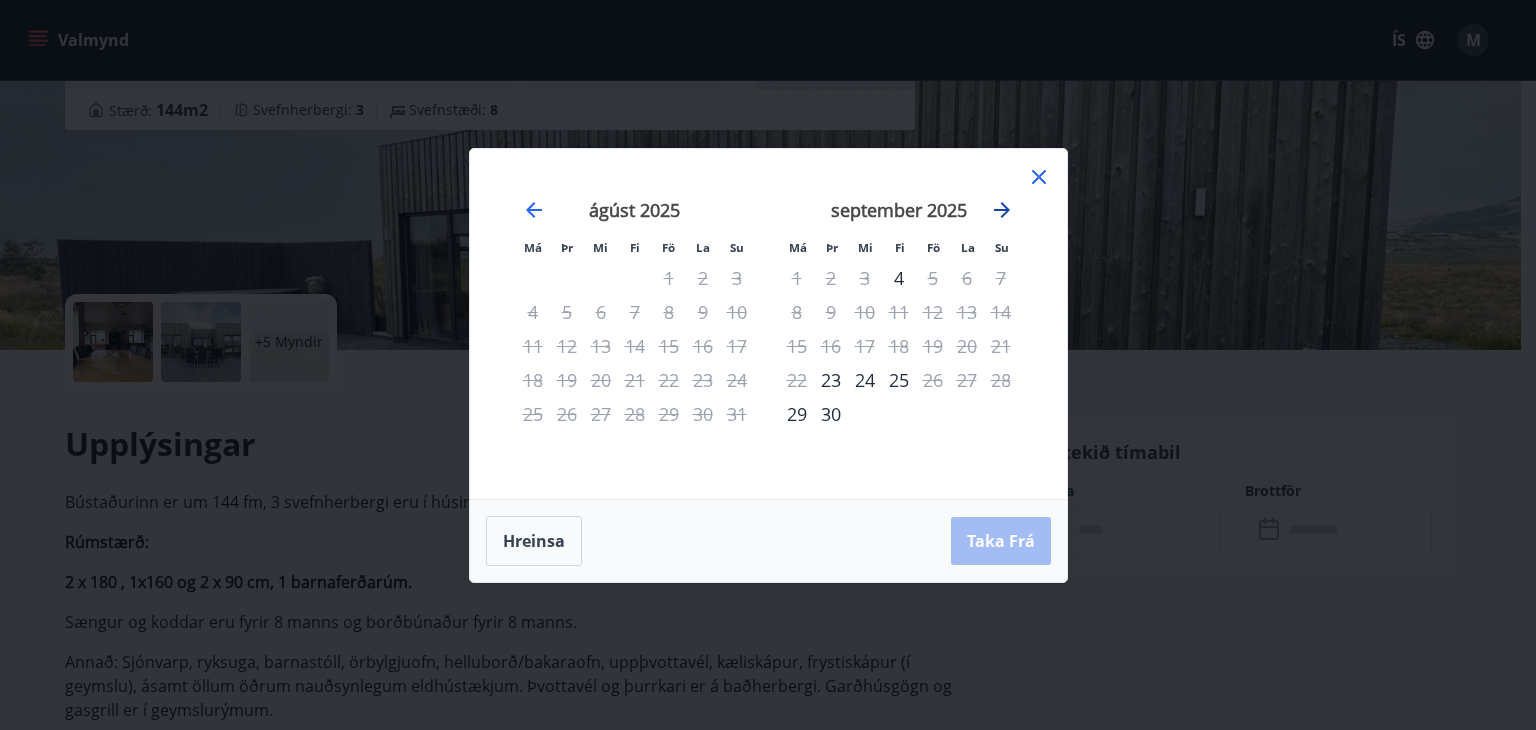 click 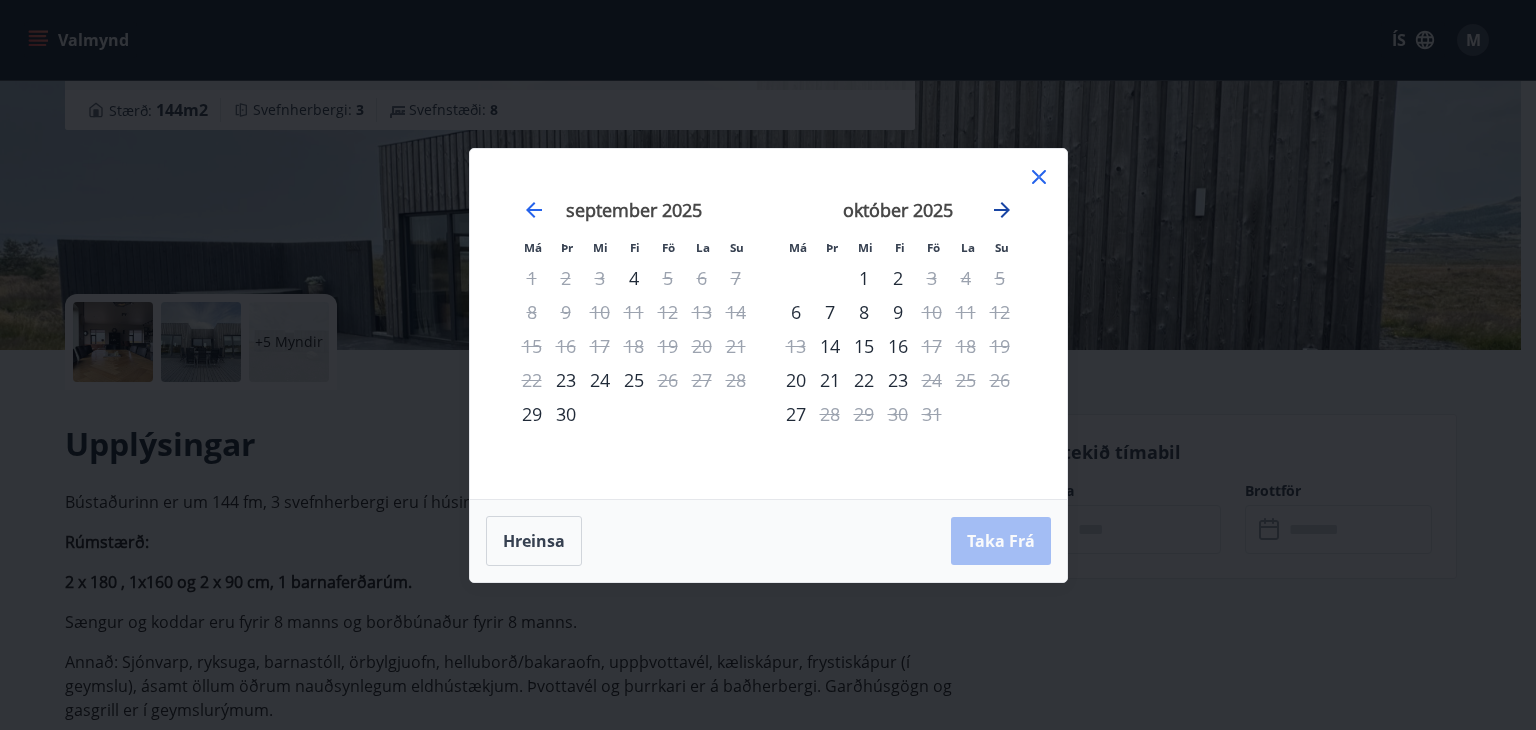 click 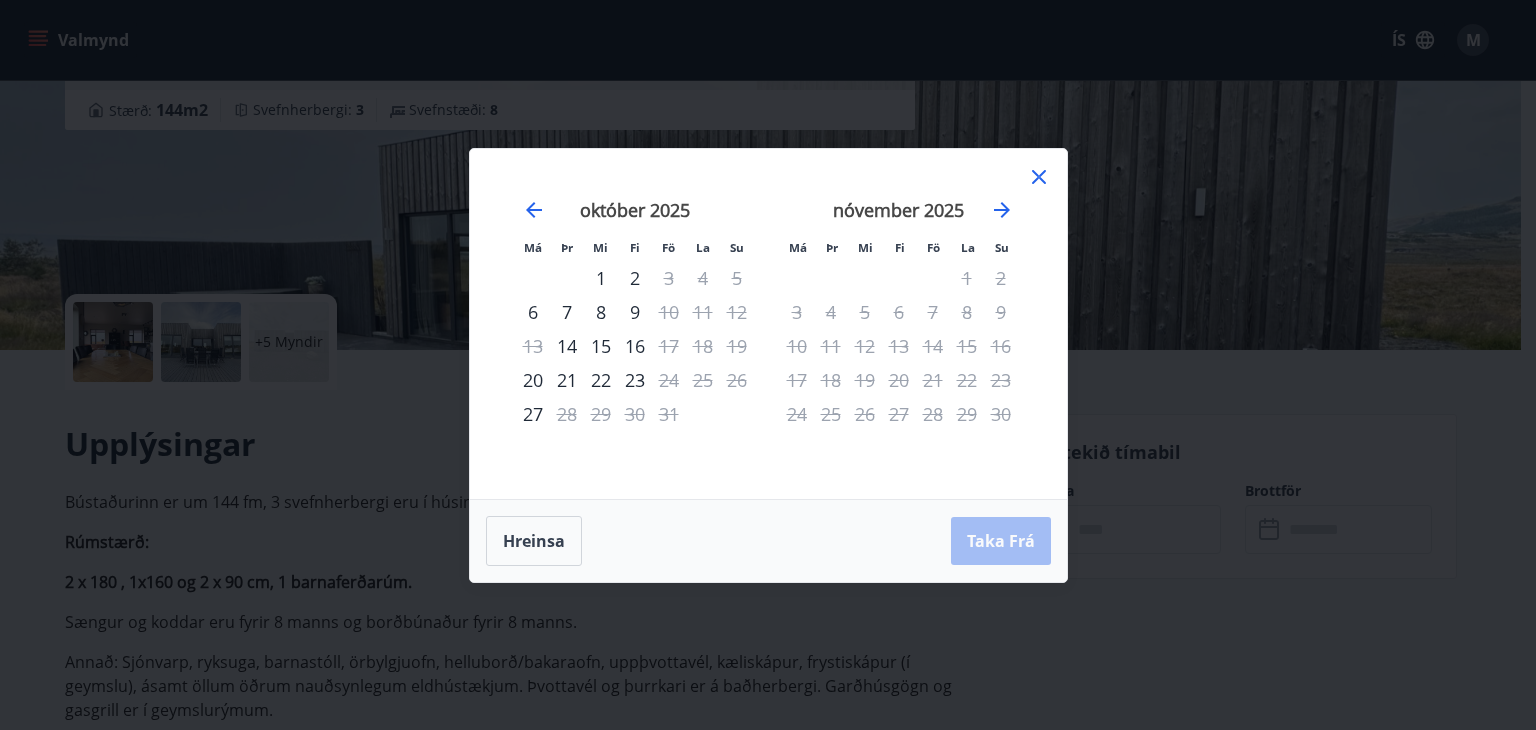 click on "Má Þr Mi Fi Fö La Su Má Þr Mi Fi Fö La Su september 2025 1 2 3 4 5 6 7 8 9 10 11 12 13 14 15 16 17 18 19 20 21 22 23 24 25 26 27 28 29 30 október 2025 1 2 3 4 5 6 7 8 9 10 11 12 13 14 15 16 17 18 19 20 21 22 23 24 25 26 27 28 29 30 31 nóvember 2025 1 2 3 4 5 6 7 8 9 10 11 12 13 14 15 16 17 18 19 20 21 22 23 24 25 26 27 28 29 30 desember 2025 1 2 3 4 5 6 7 8 9 10 11 12 13 14 15 16 17 18 19 20 21 22 23 24 25 26 27 28 29 30 31" at bounding box center (768, 324) 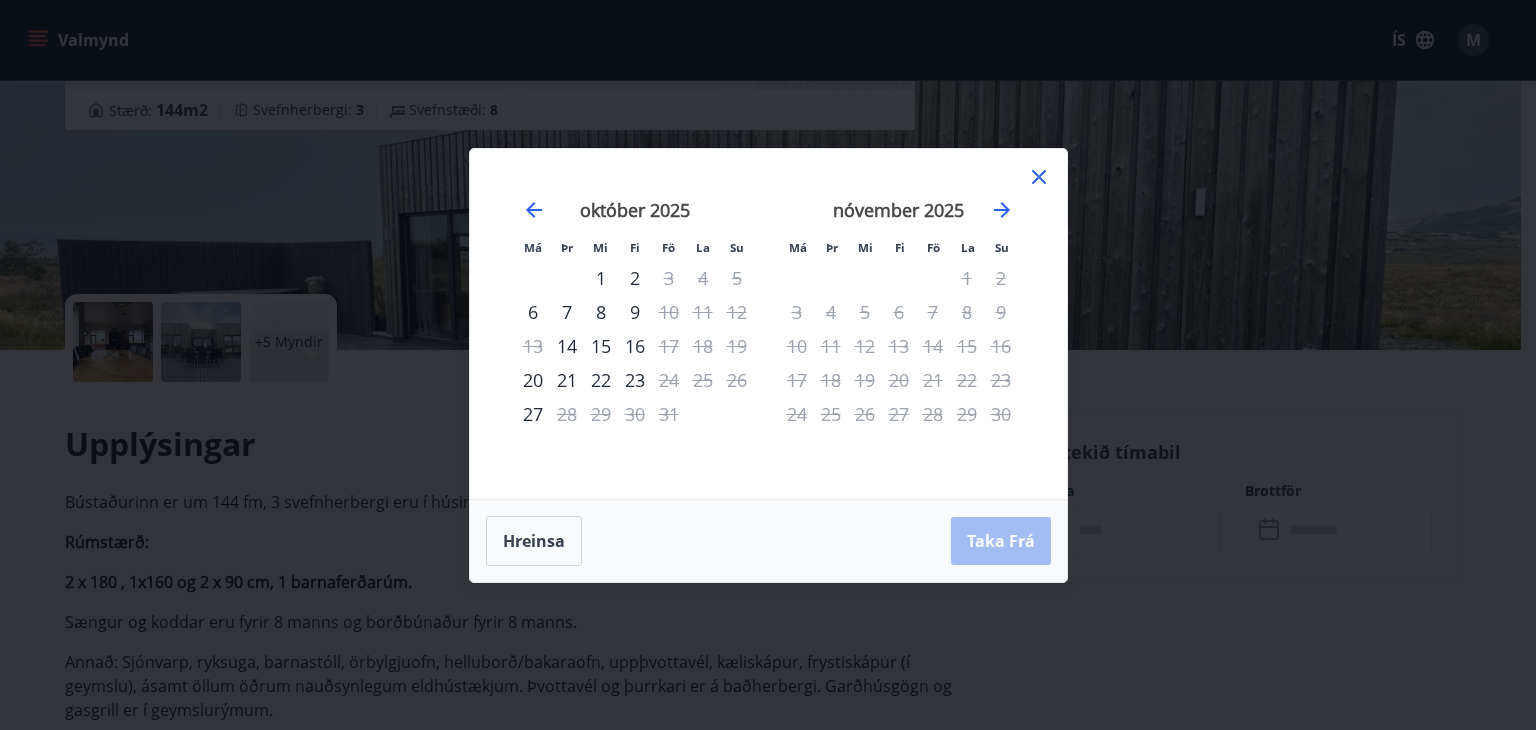 drag, startPoint x: 1048, startPoint y: 179, endPoint x: 1045, endPoint y: 142, distance: 37.12142 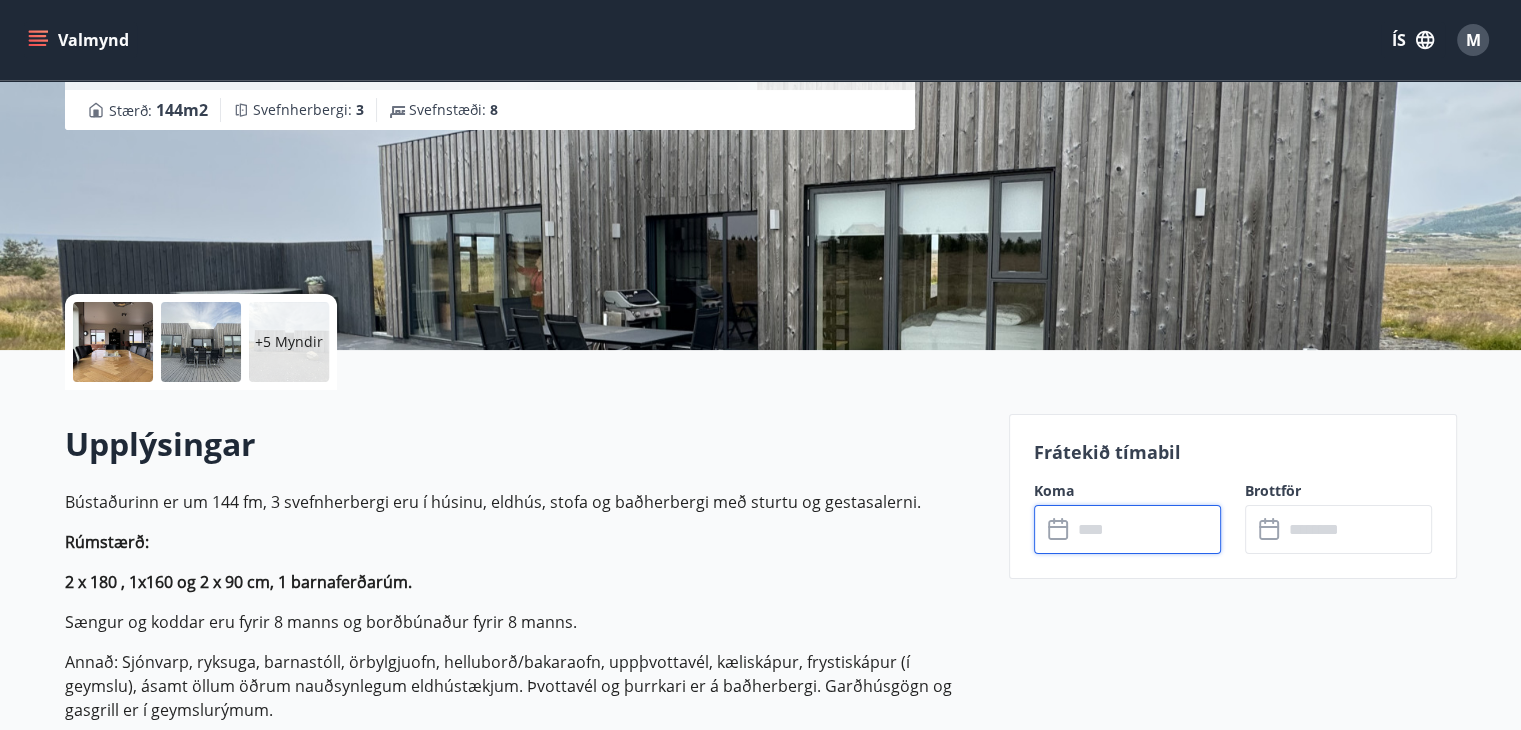 click on "Valmynd ÍS M" at bounding box center [760, 40] 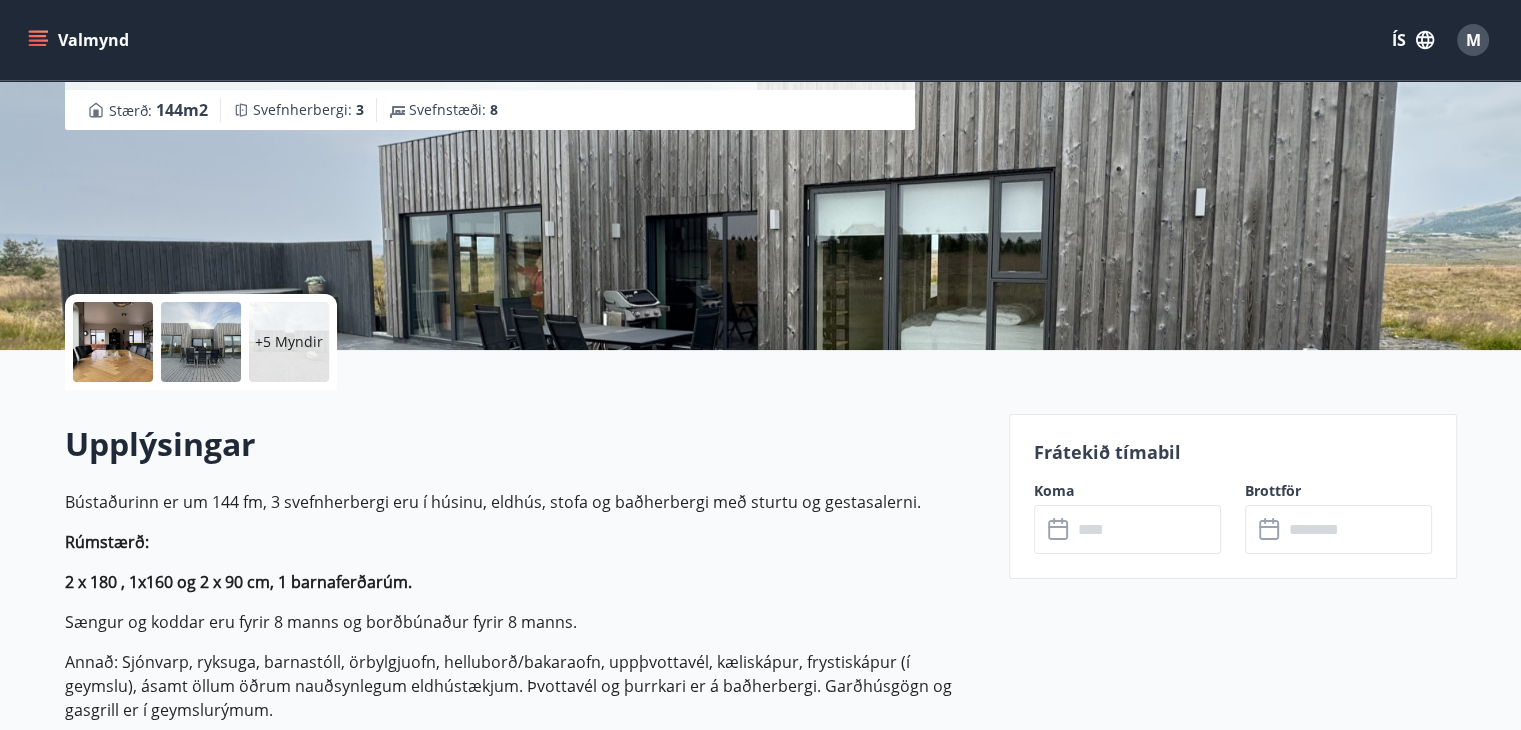 click on "Valmynd" at bounding box center (80, 40) 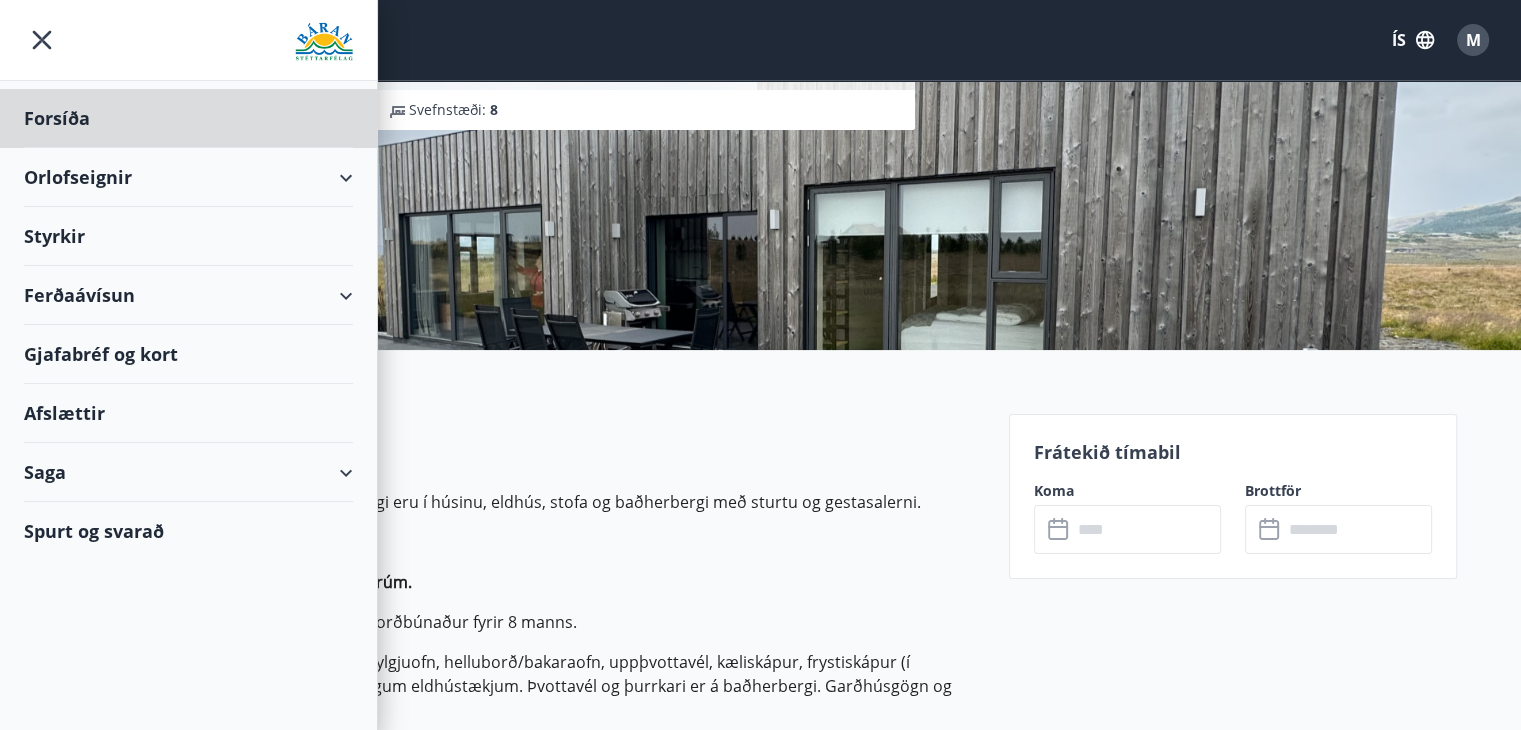 click on "Styrkir" at bounding box center (188, 118) 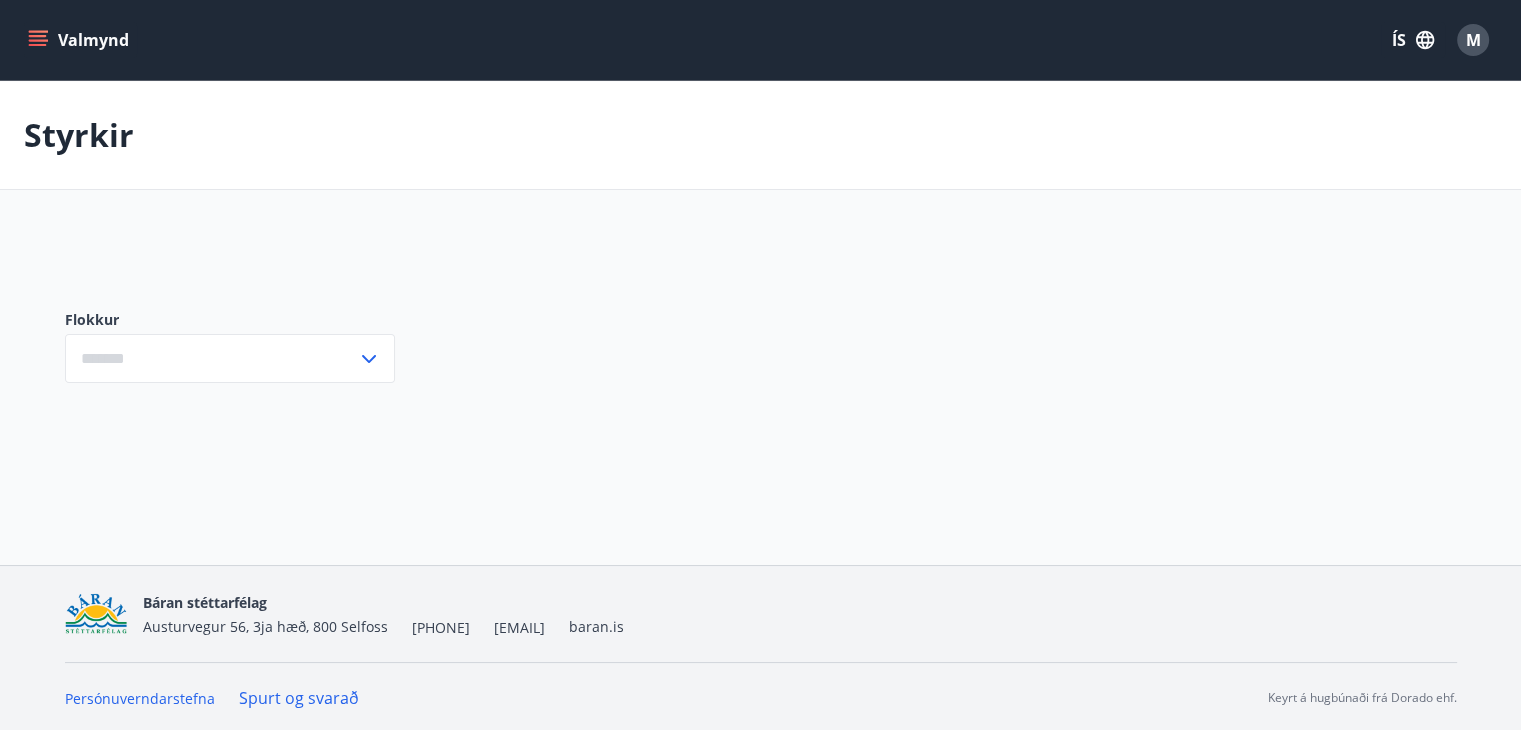 type on "***" 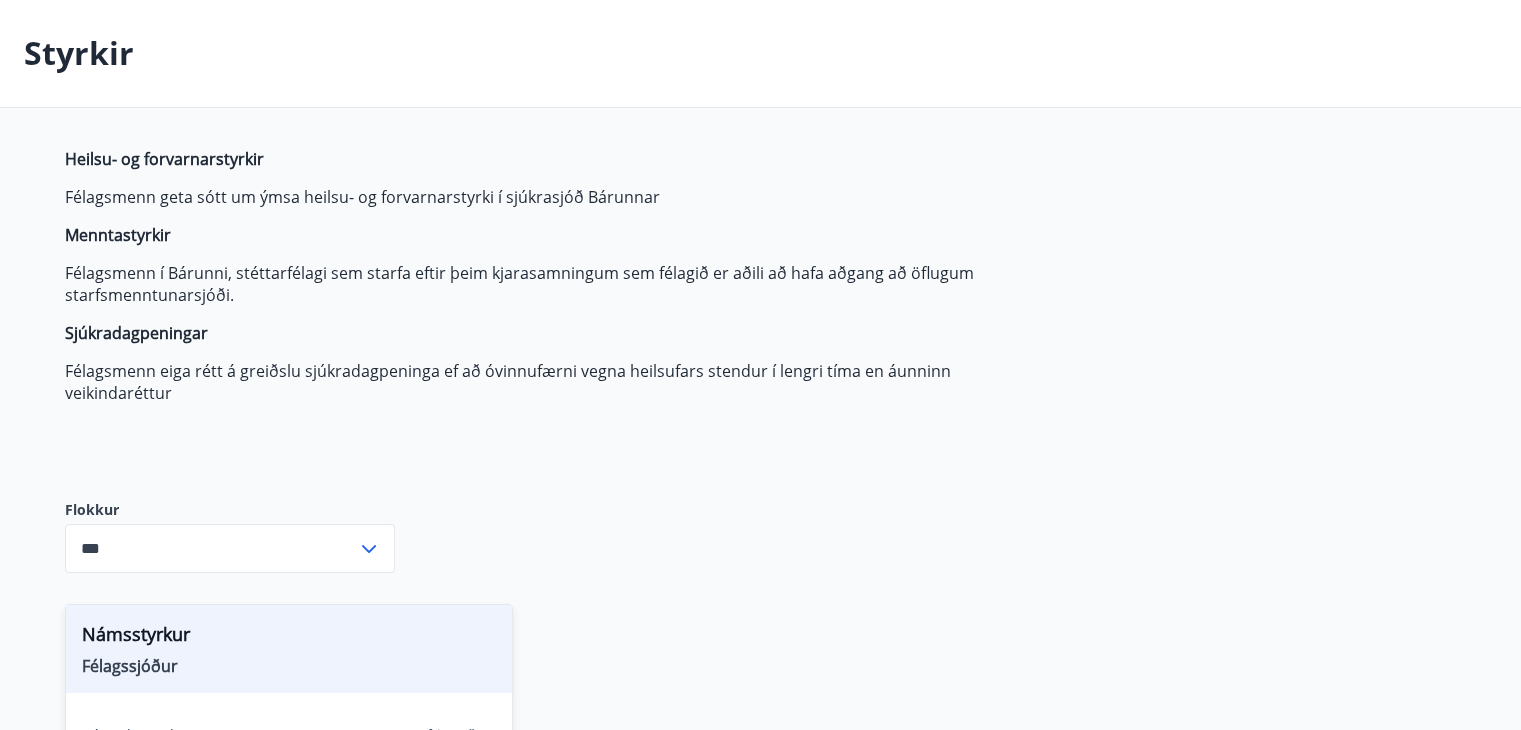 scroll, scrollTop: 423, scrollLeft: 0, axis: vertical 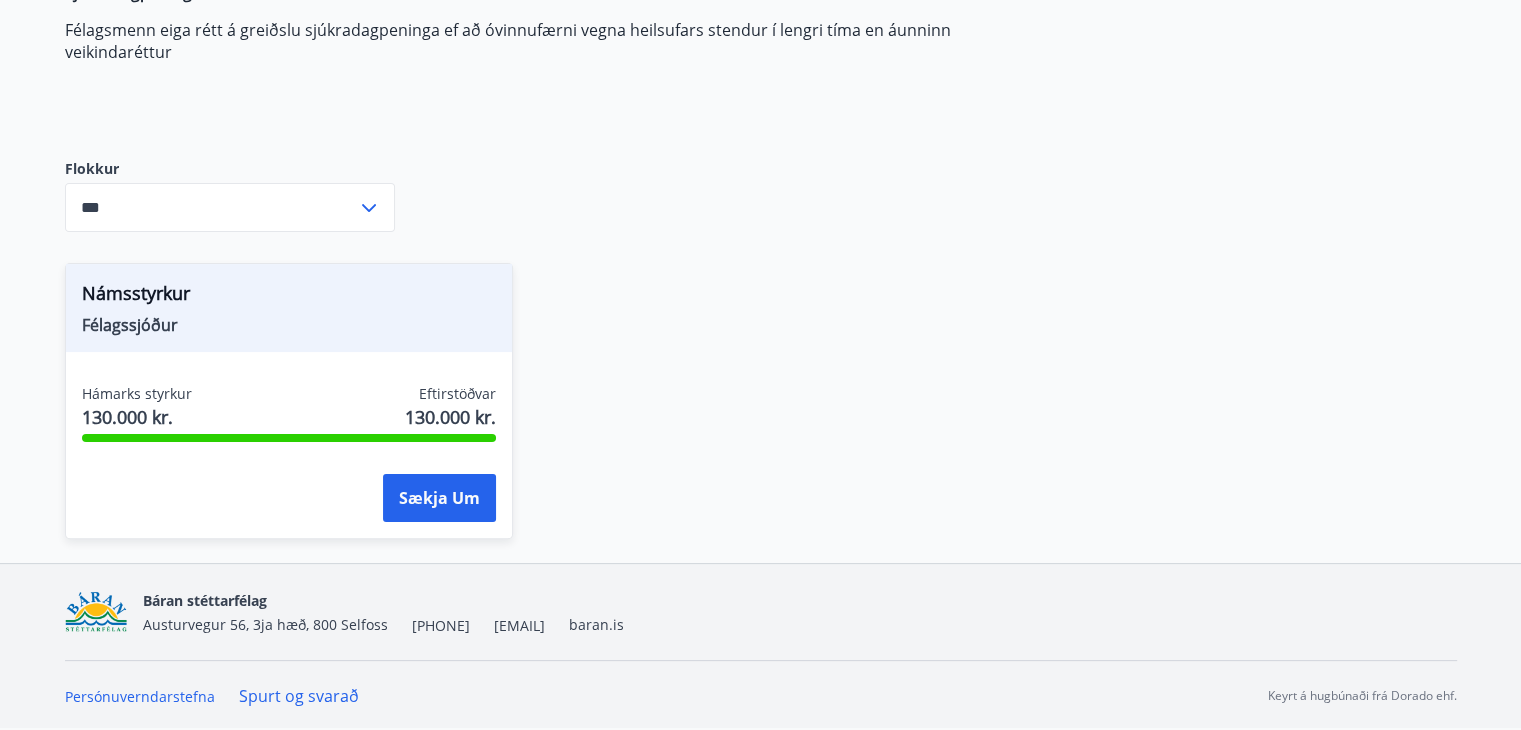 click on "***" at bounding box center (211, 207) 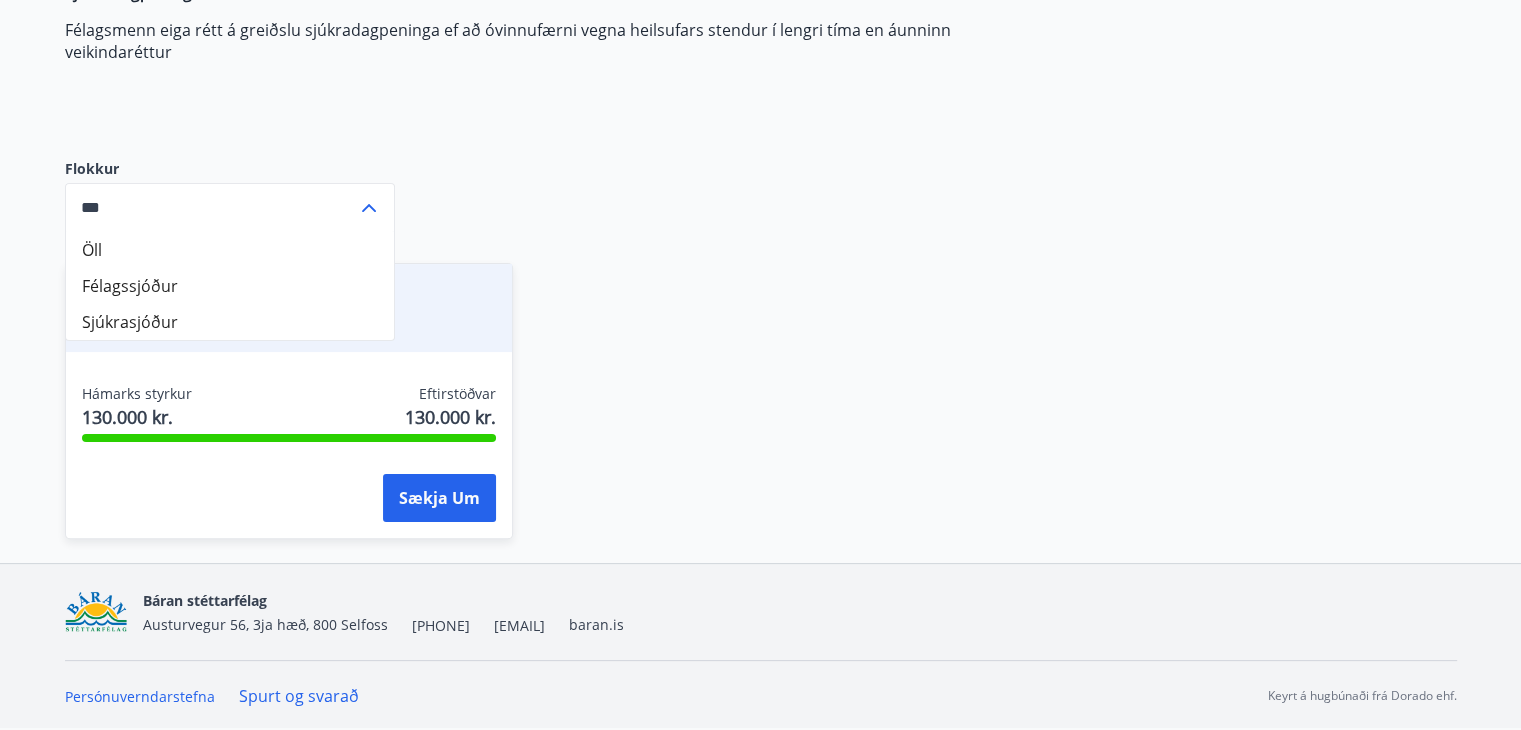 click on "Öll" at bounding box center (230, 250) 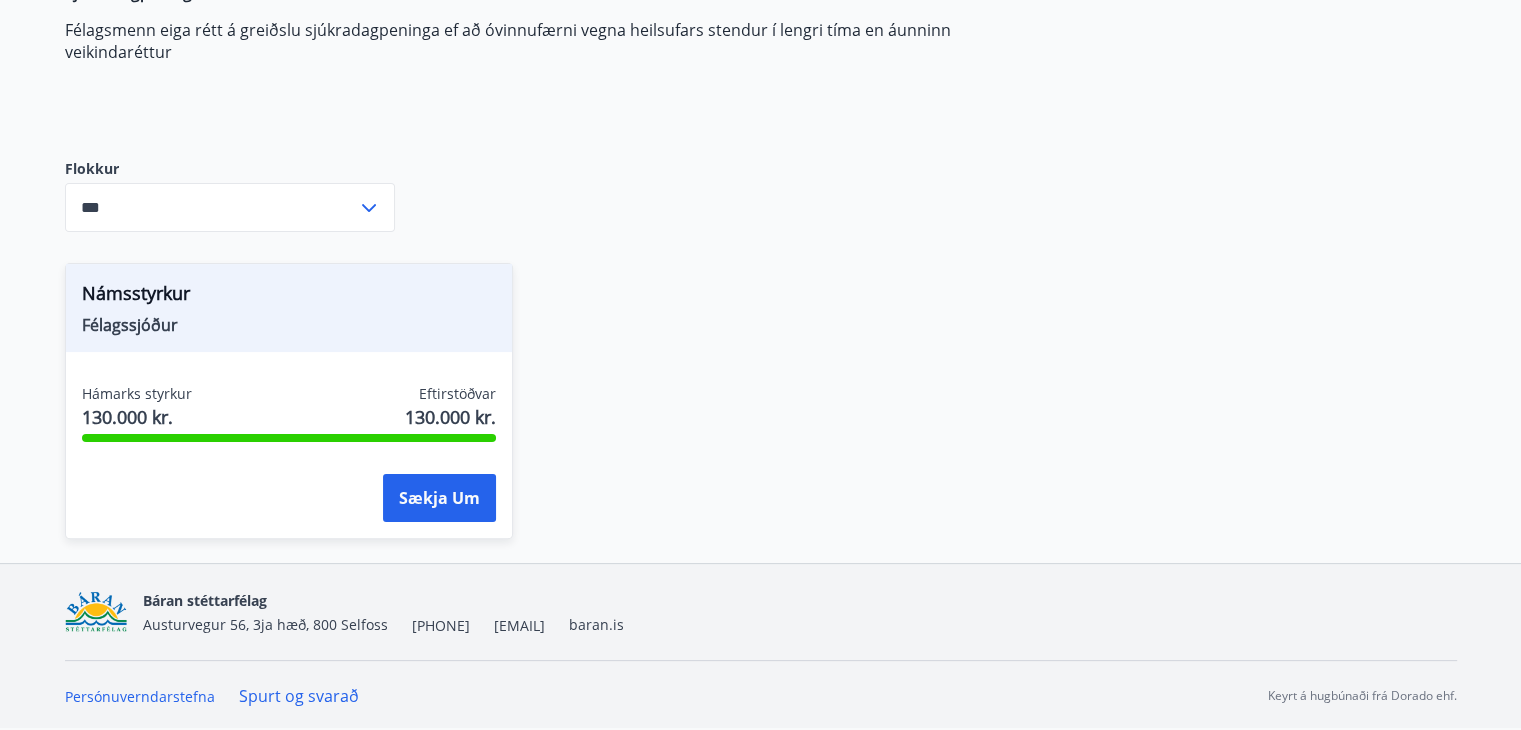 scroll, scrollTop: 0, scrollLeft: 0, axis: both 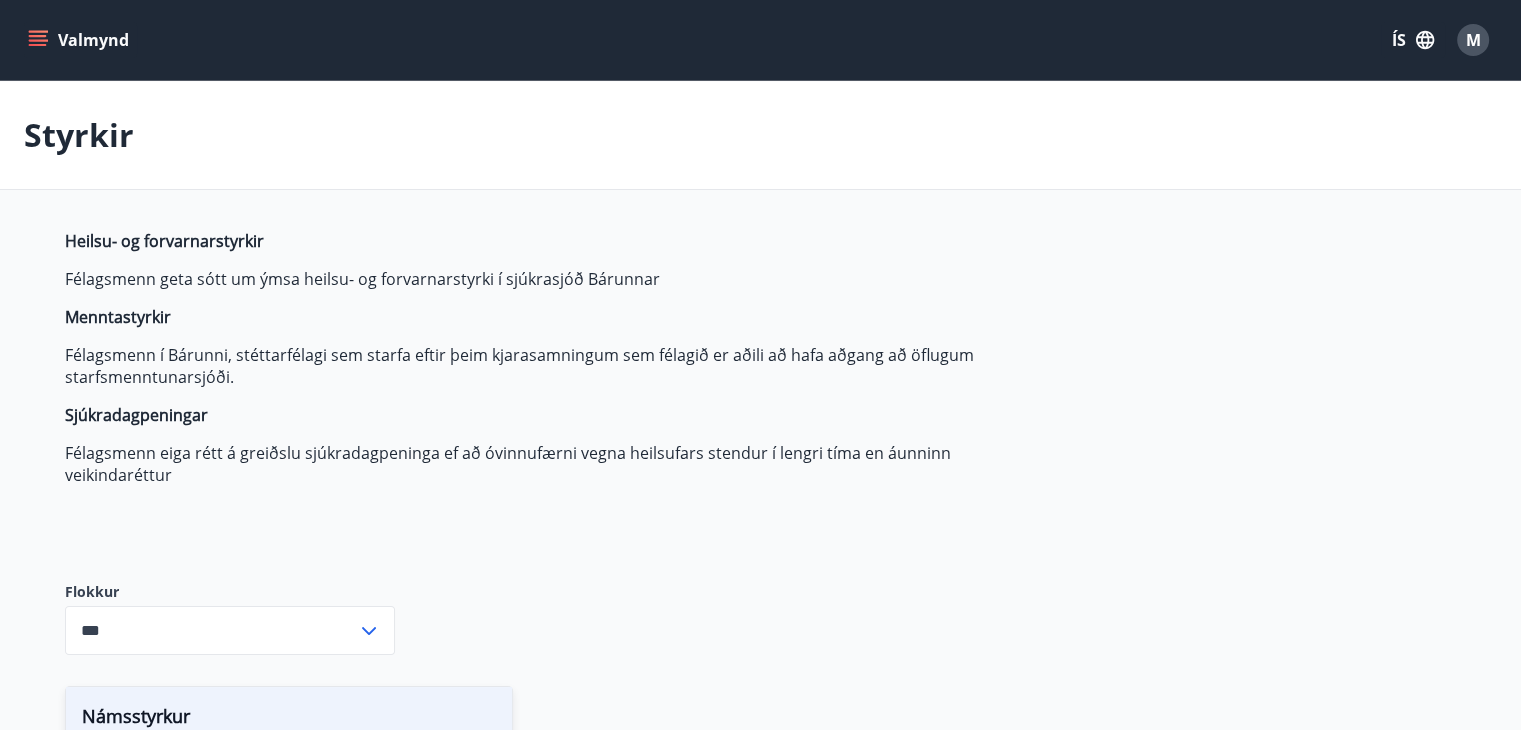 click on "Styrkir" at bounding box center [79, 135] 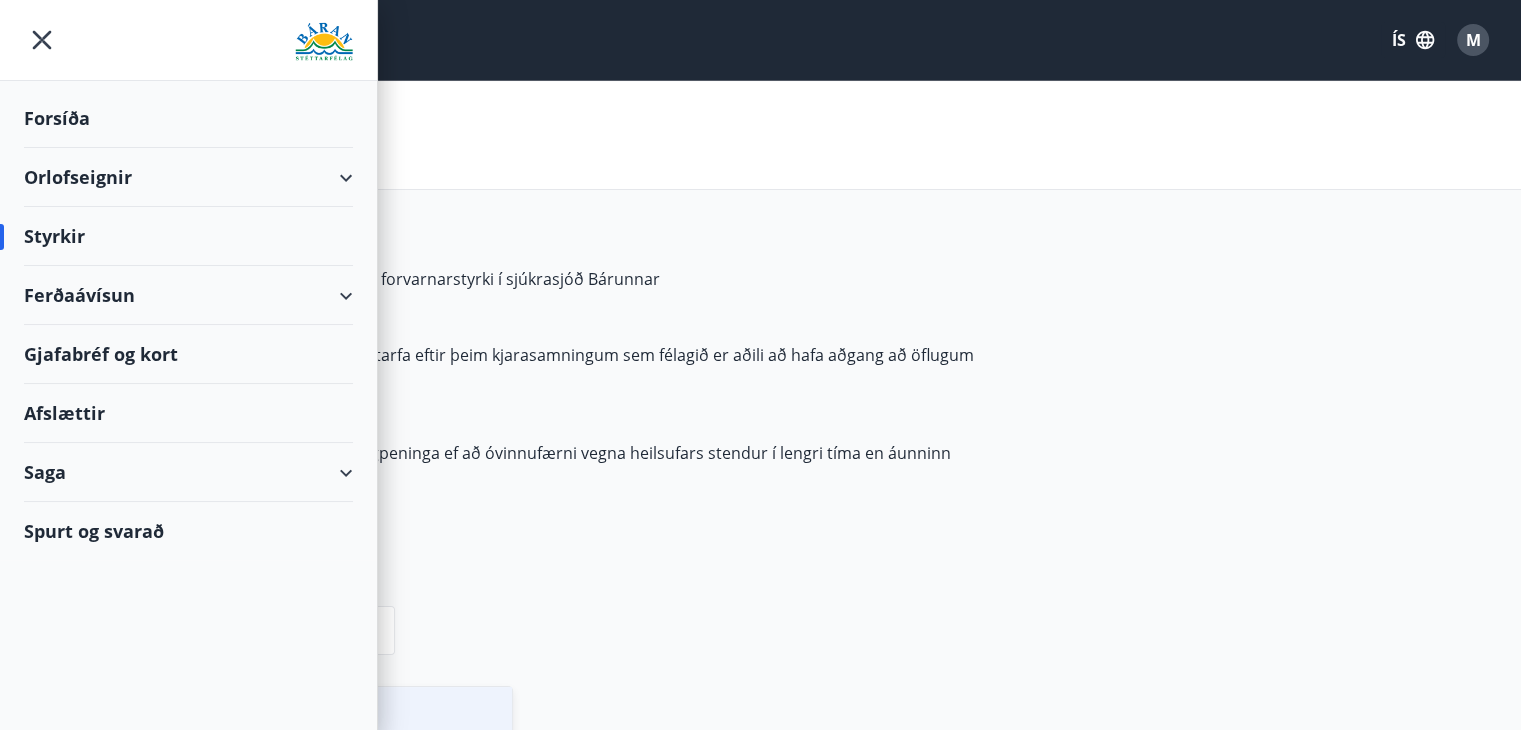 click on "Gjafabréf og kort" at bounding box center [188, 354] 